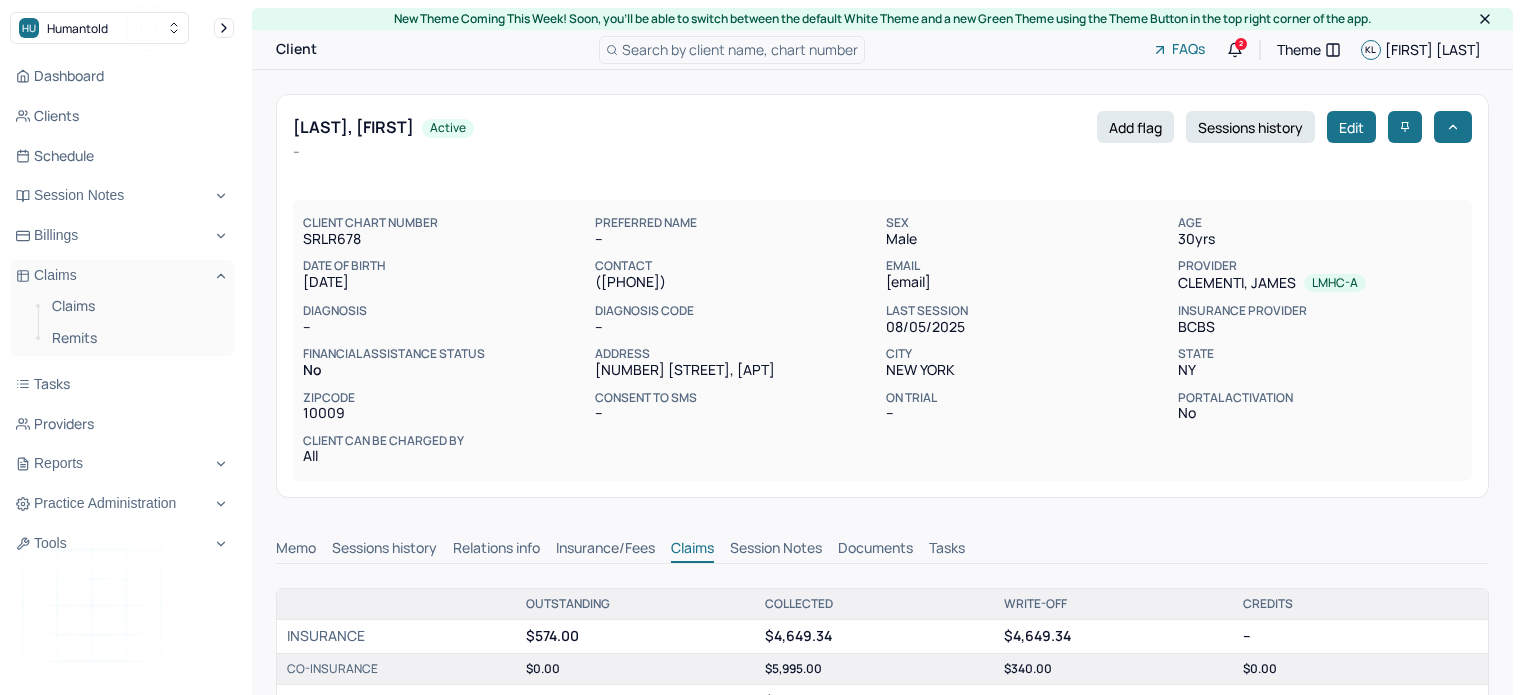 scroll, scrollTop: 0, scrollLeft: 0, axis: both 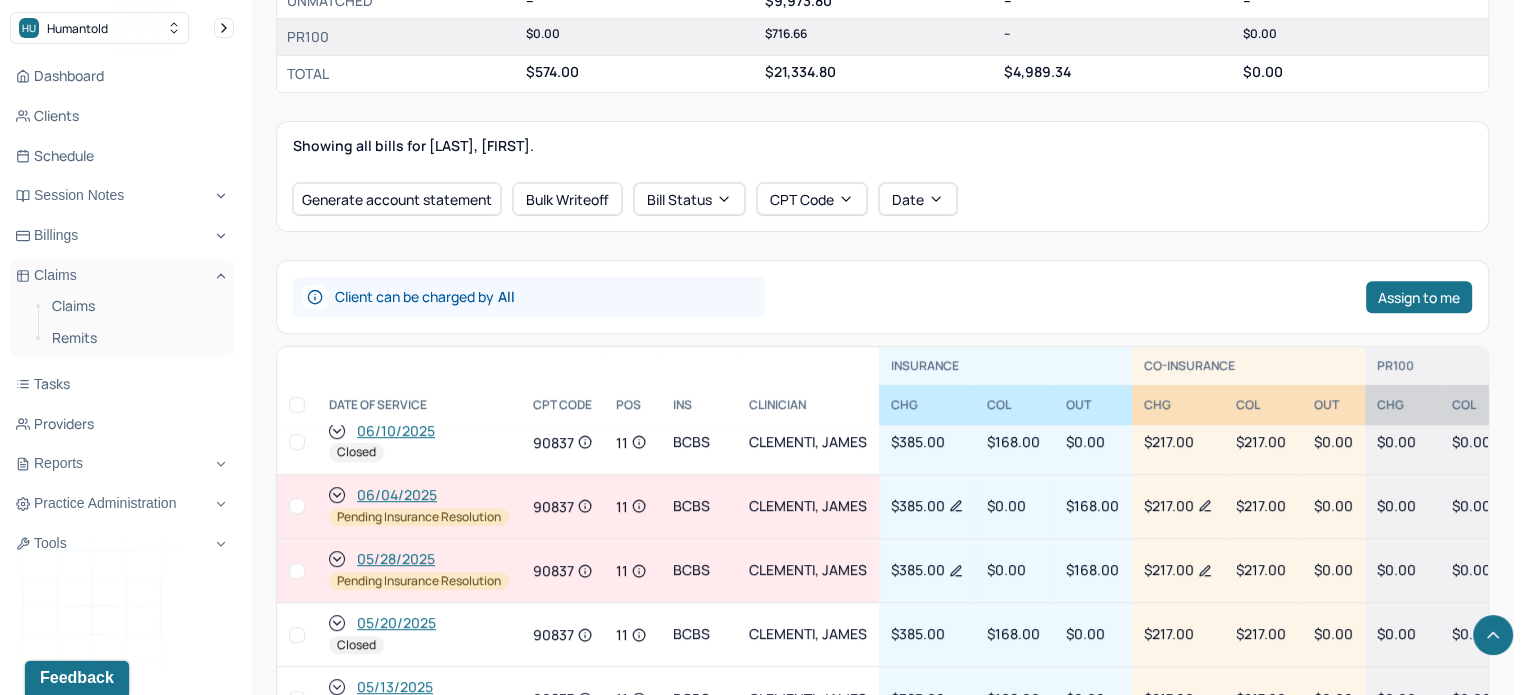 click on "05/28/2025" at bounding box center [396, 559] 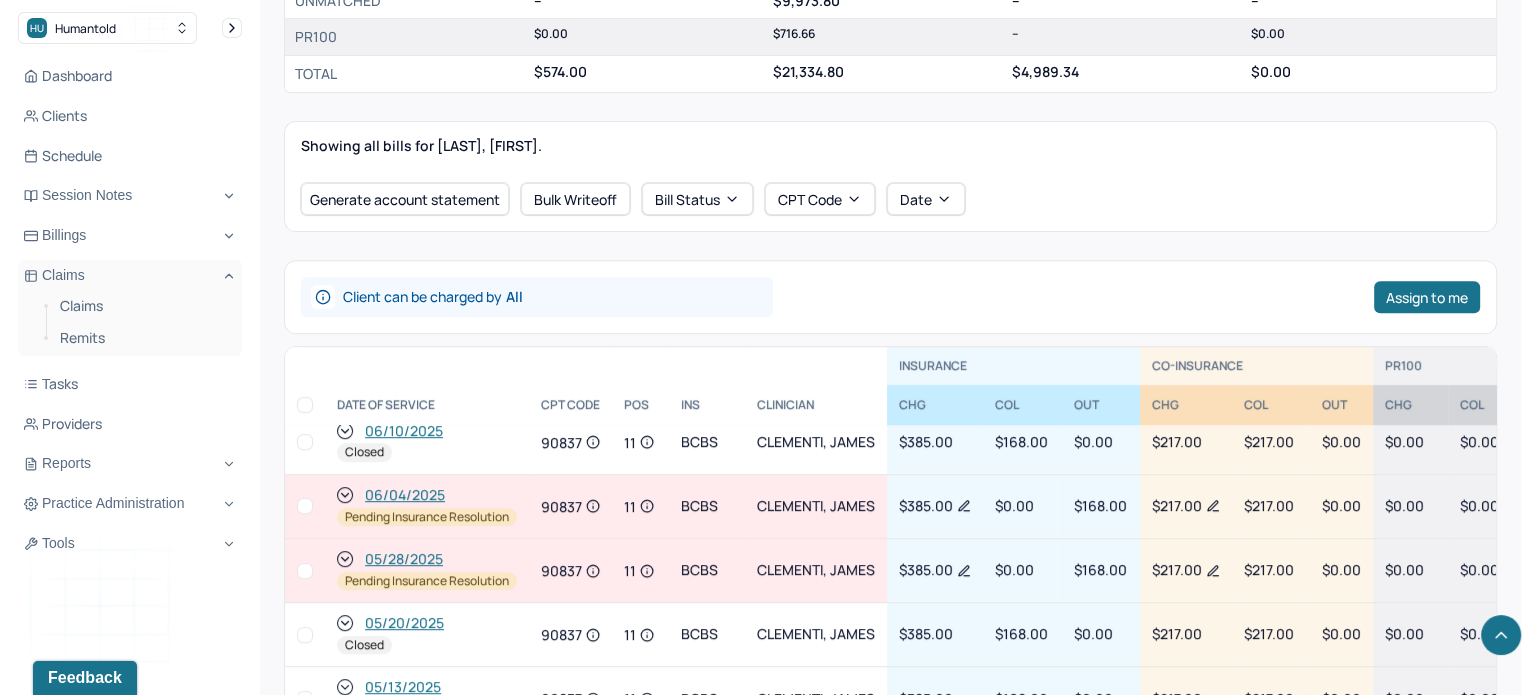 scroll, scrollTop: 0, scrollLeft: 0, axis: both 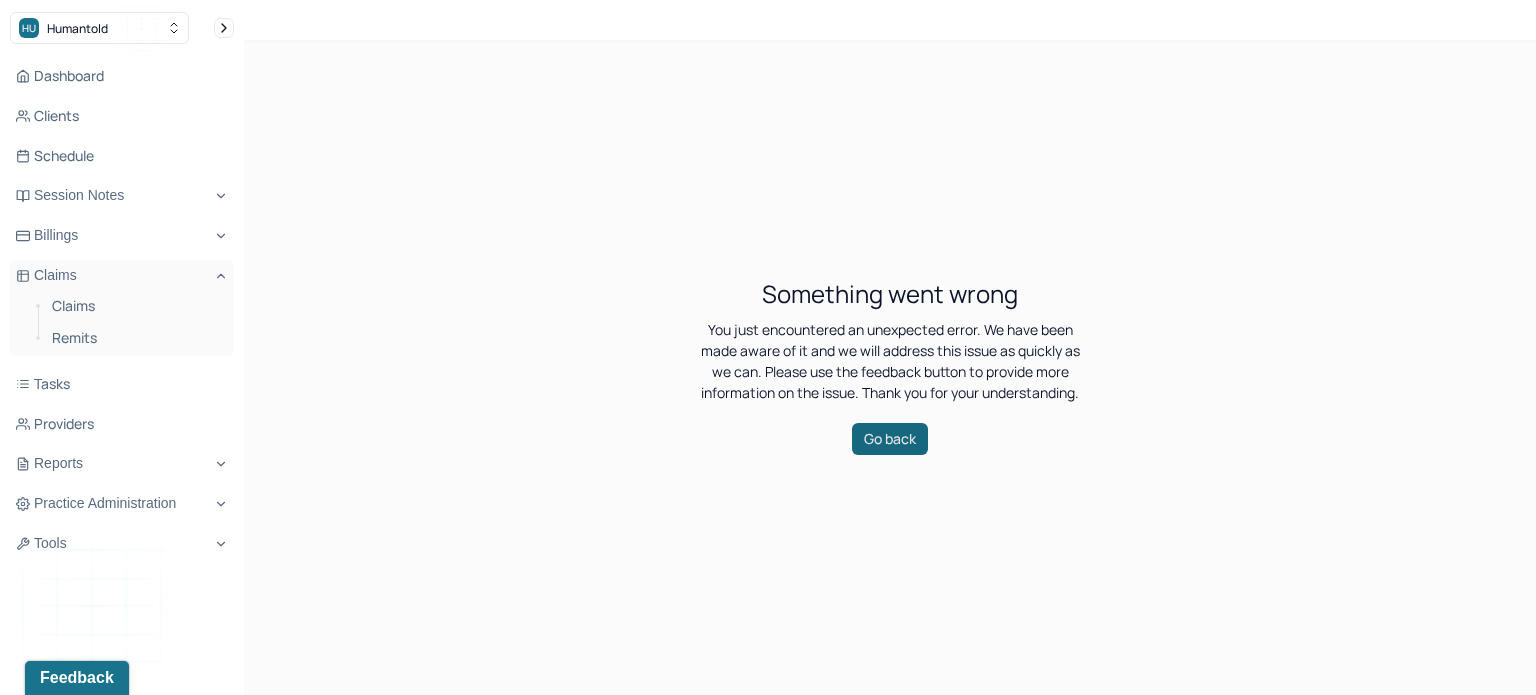 click on "Go back" at bounding box center [890, 439] 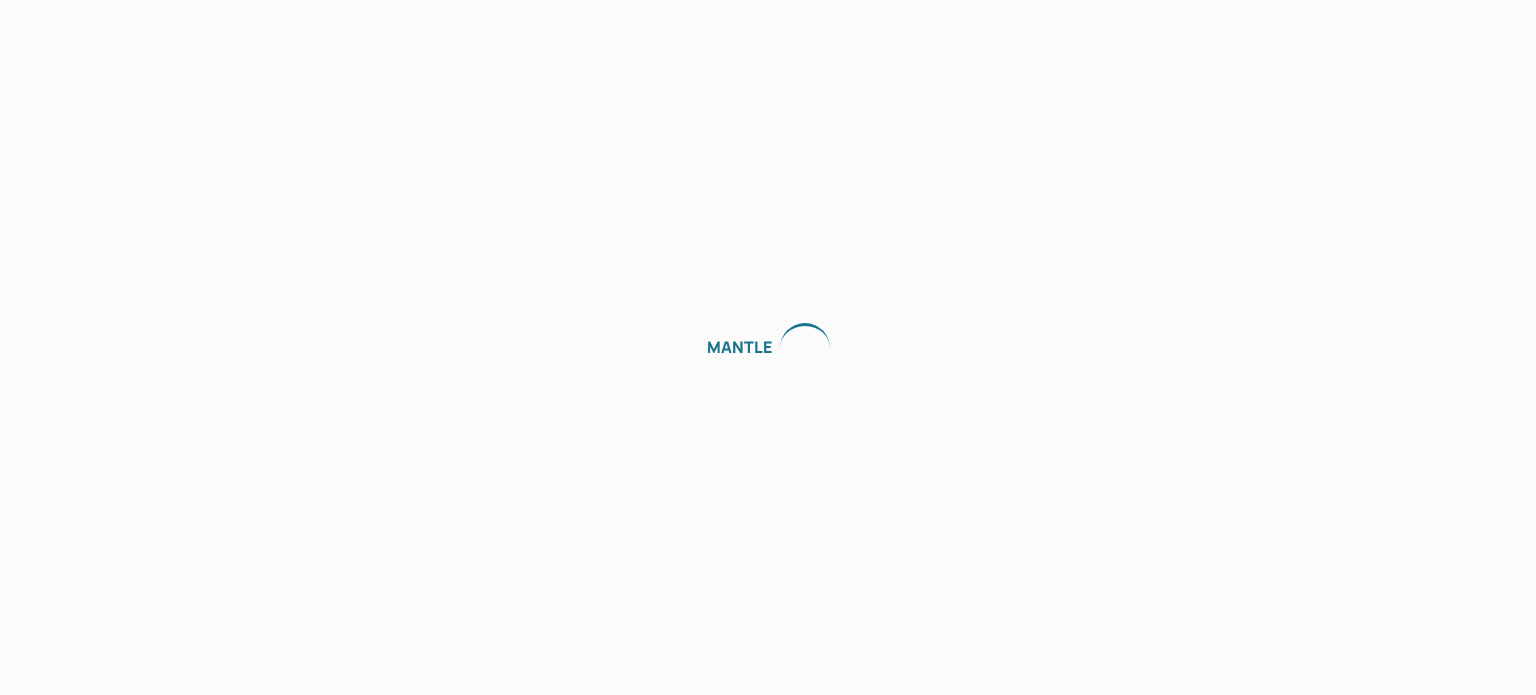 scroll, scrollTop: 0, scrollLeft: 0, axis: both 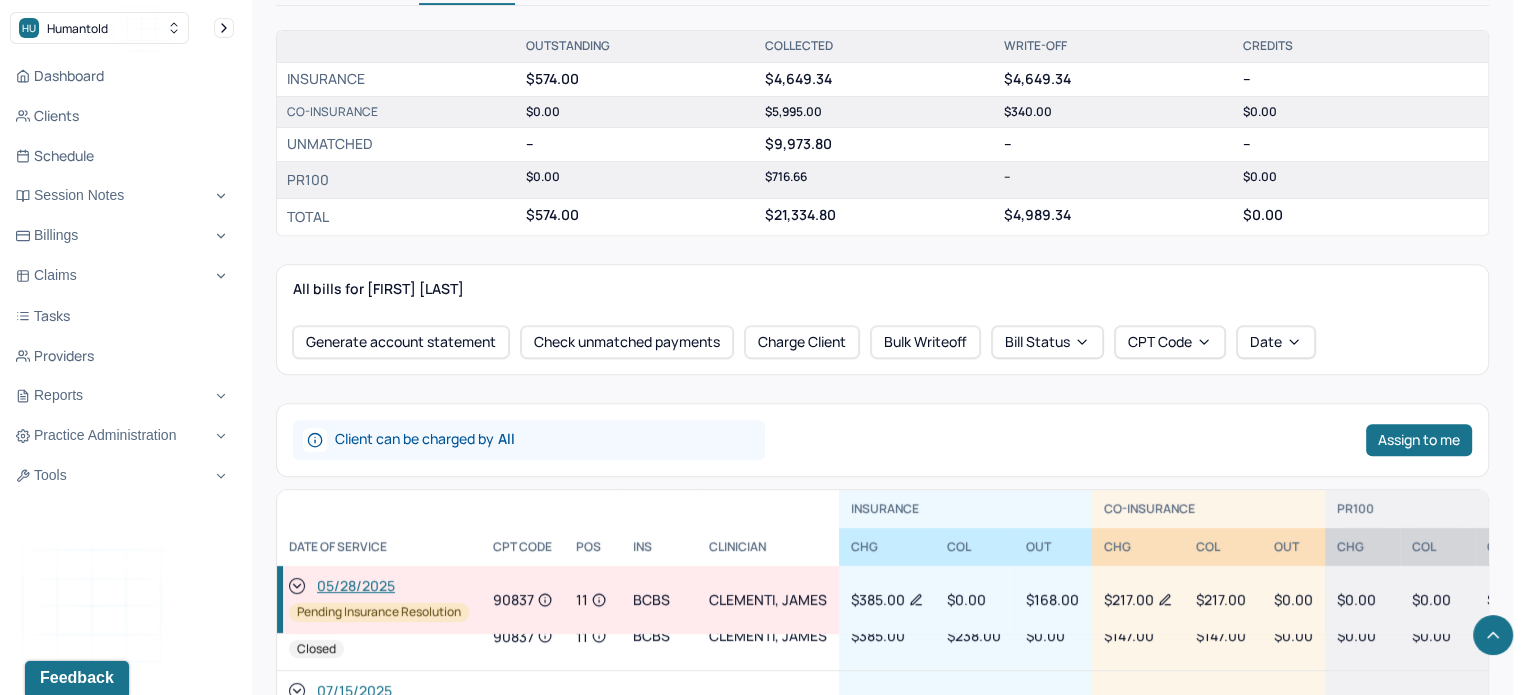 click on "05/28/2025" at bounding box center (356, 587) 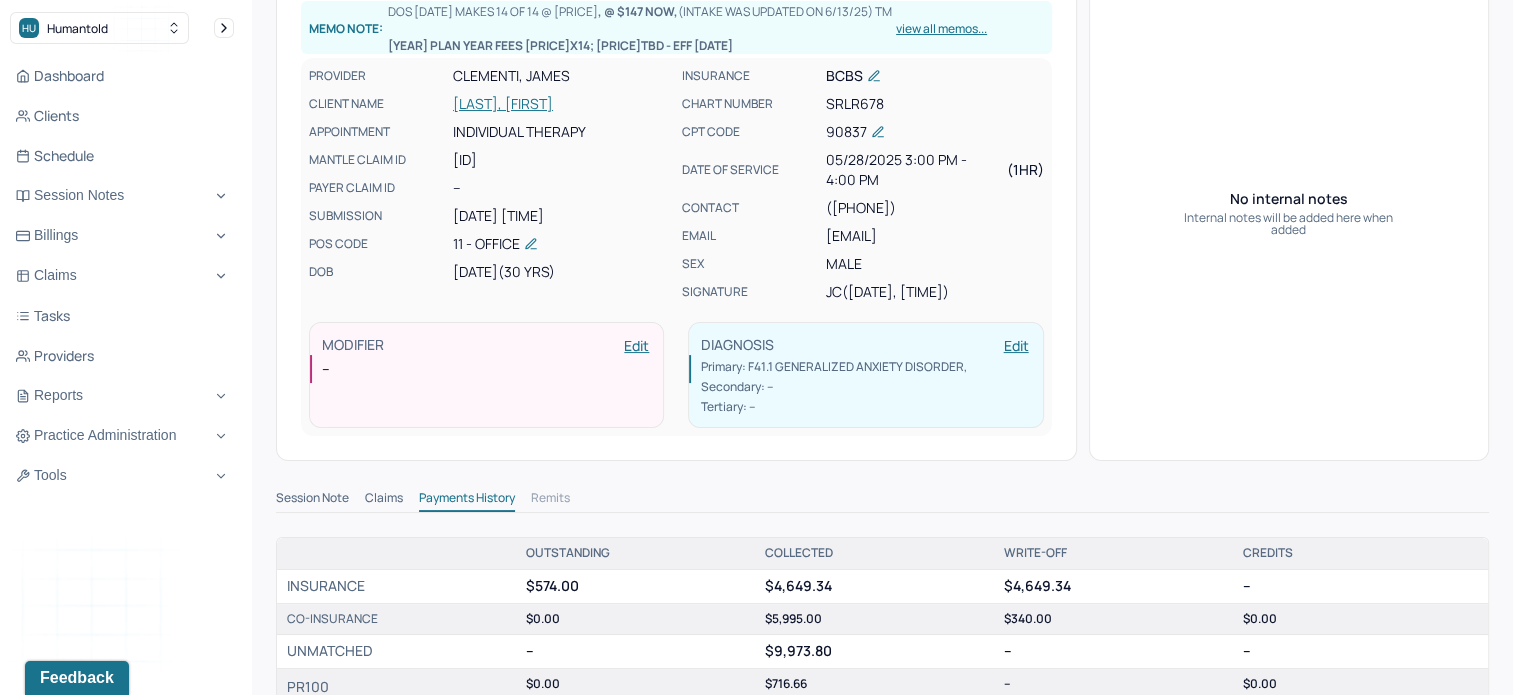 scroll, scrollTop: 400, scrollLeft: 0, axis: vertical 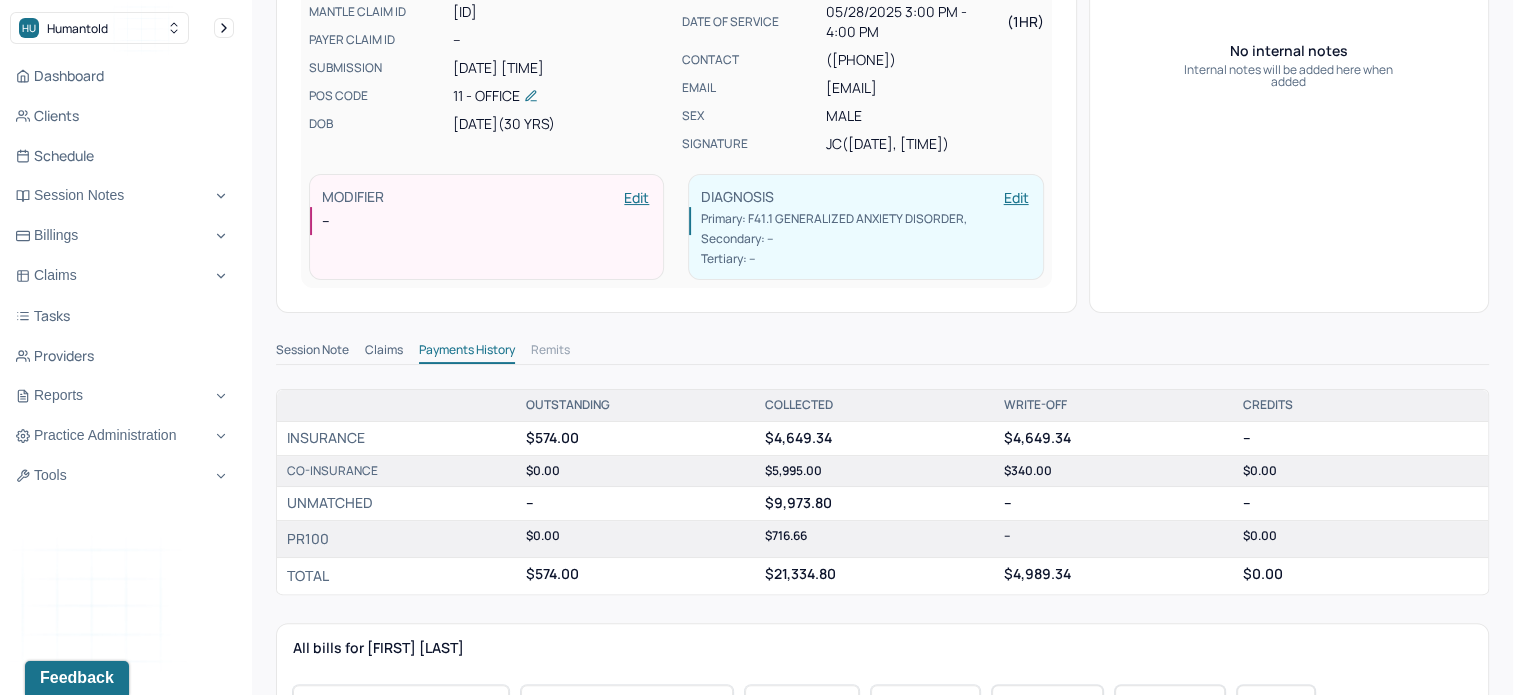 click on "Claims" at bounding box center (384, 352) 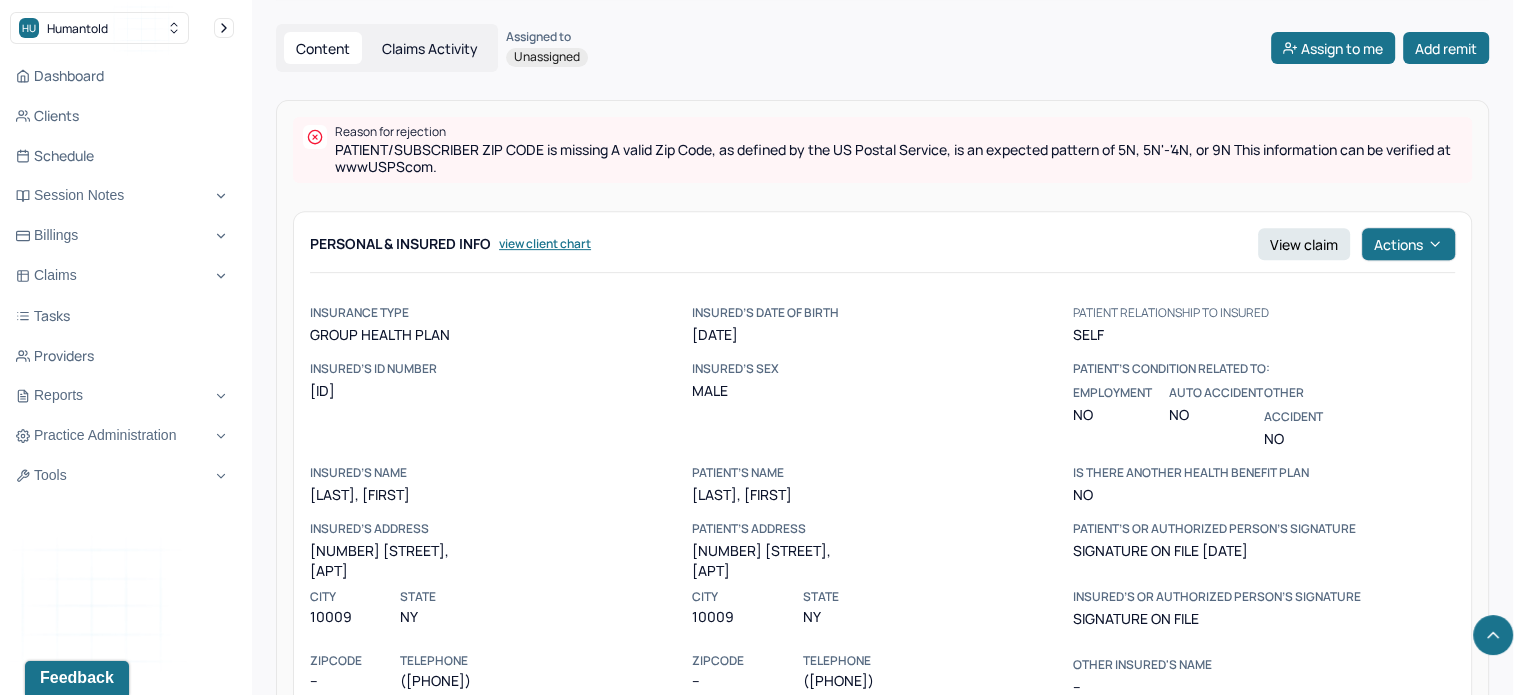 scroll, scrollTop: 800, scrollLeft: 0, axis: vertical 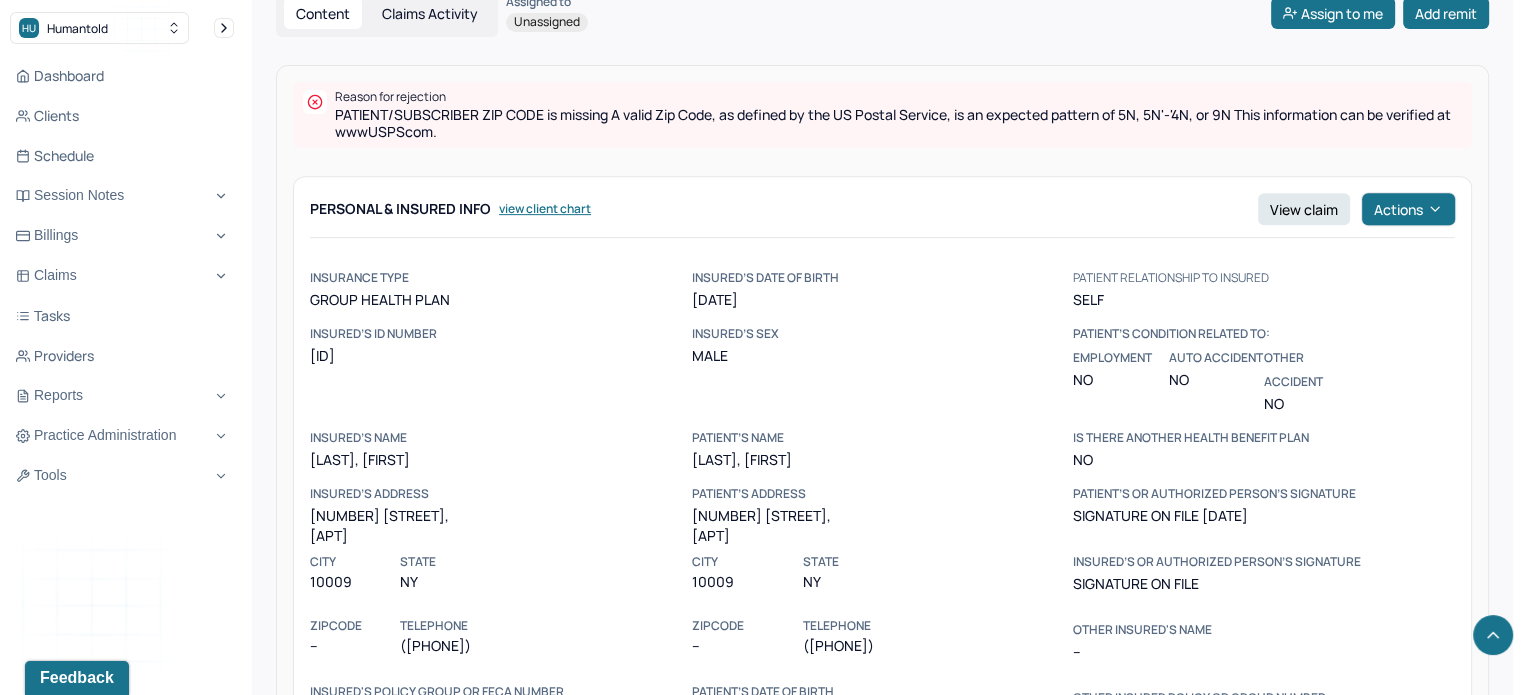 click on "[NUMBER] [STREET], [APT] [CITY] [ZIP] [STATE] ZIPCODE -- TELEPHONE ([PHONE])" at bounding box center (501, 581) 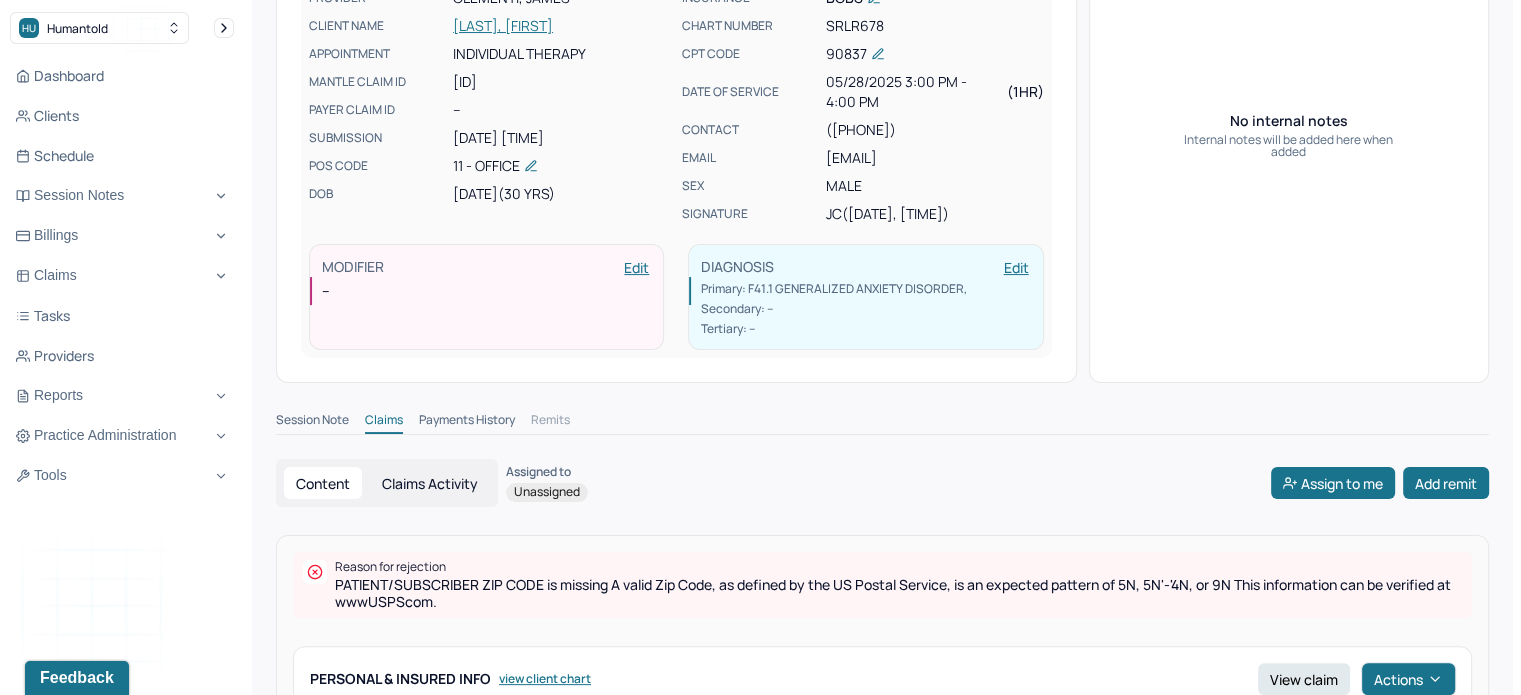 scroll, scrollTop: 300, scrollLeft: 0, axis: vertical 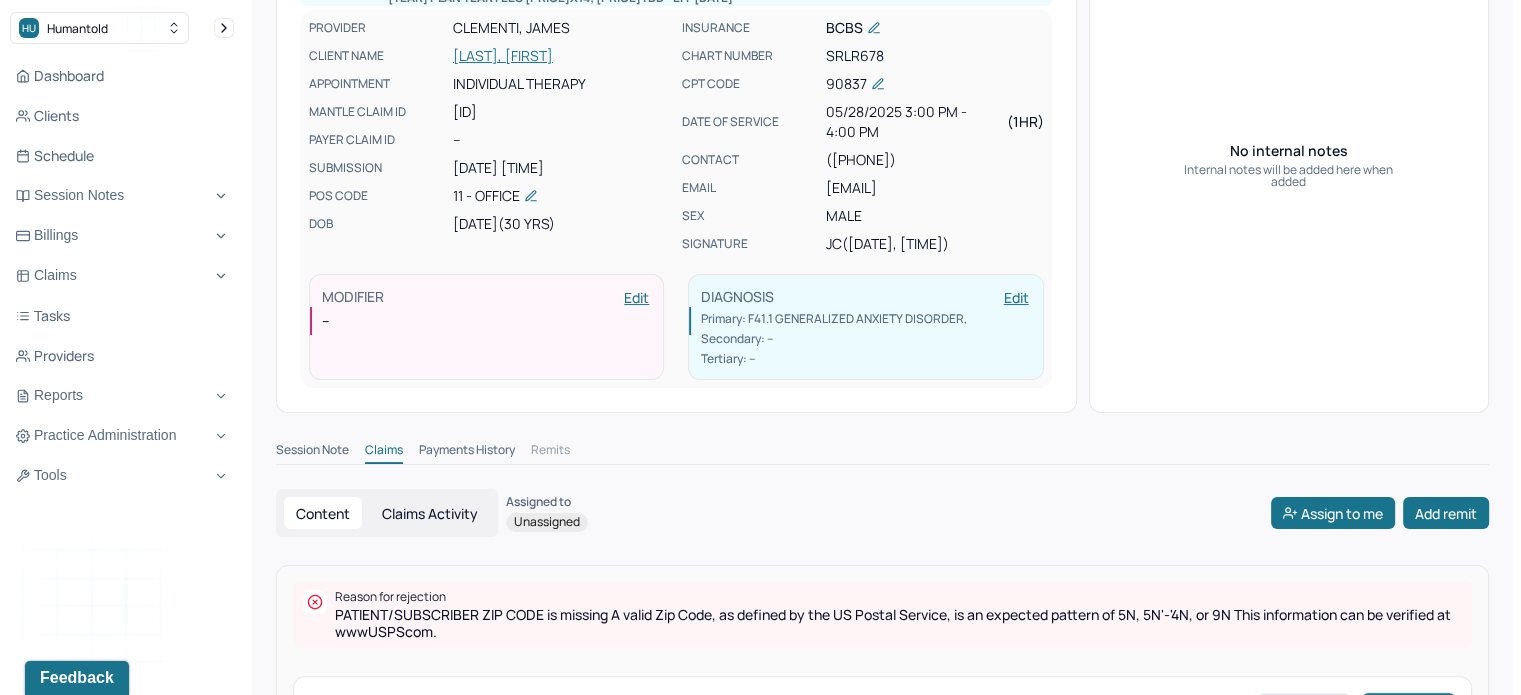 click on "[EMAIL]" at bounding box center (934, 188) 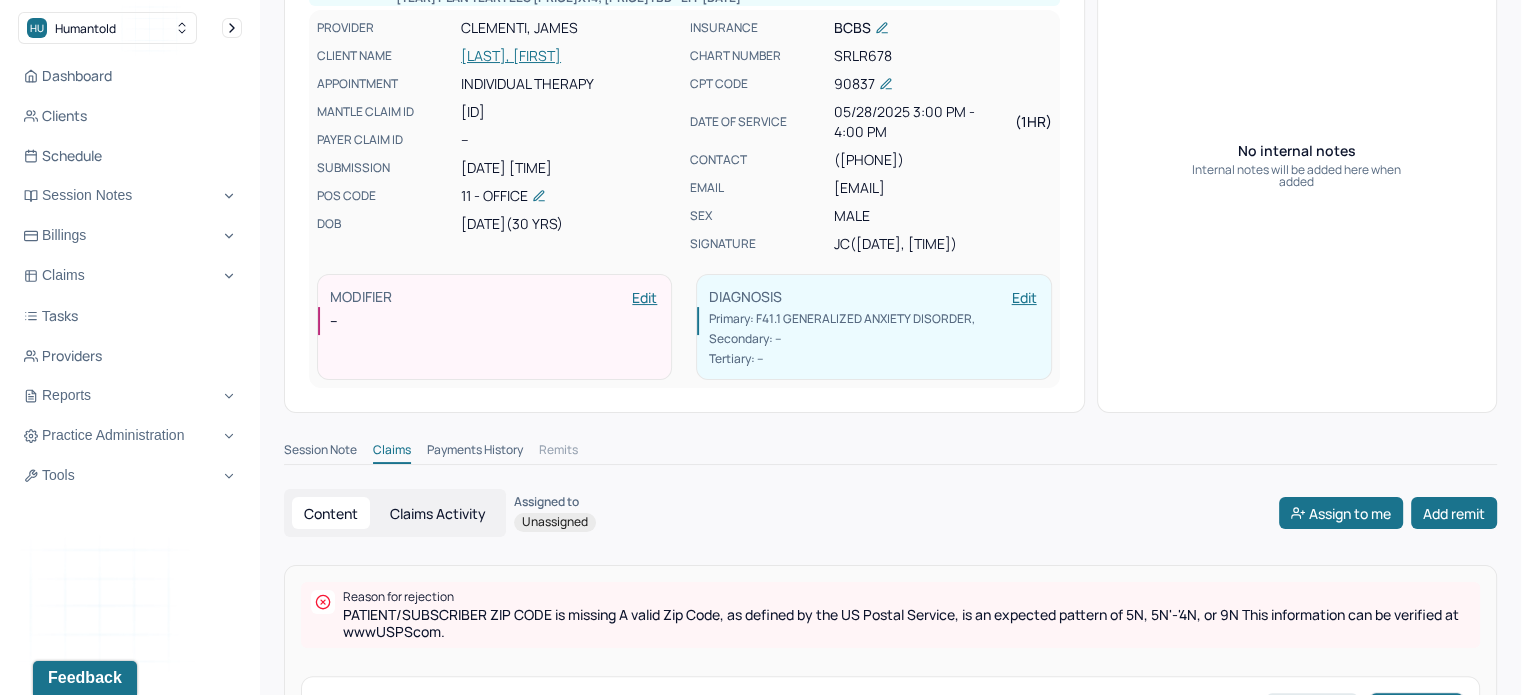 scroll, scrollTop: 800, scrollLeft: 0, axis: vertical 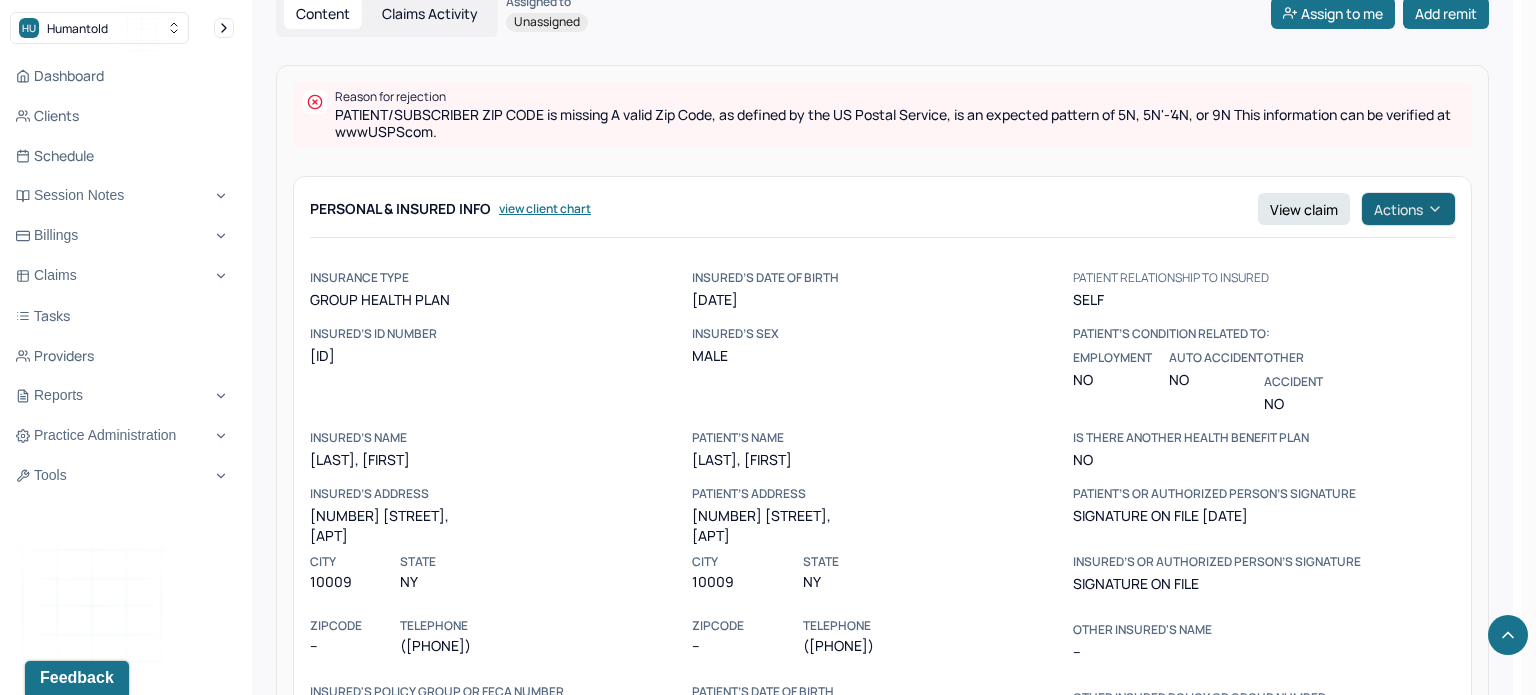 click on "Actions" at bounding box center [1408, 209] 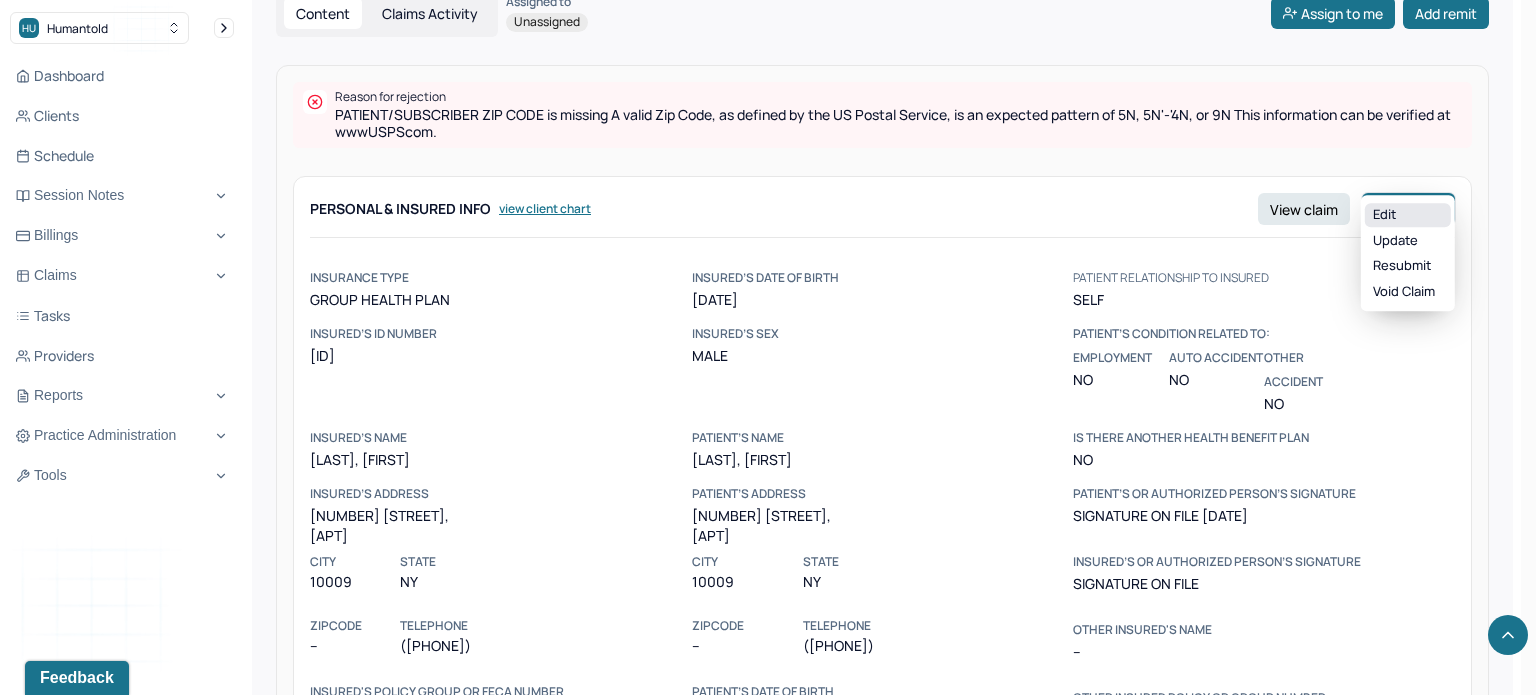 click on "Edit" at bounding box center [1408, 215] 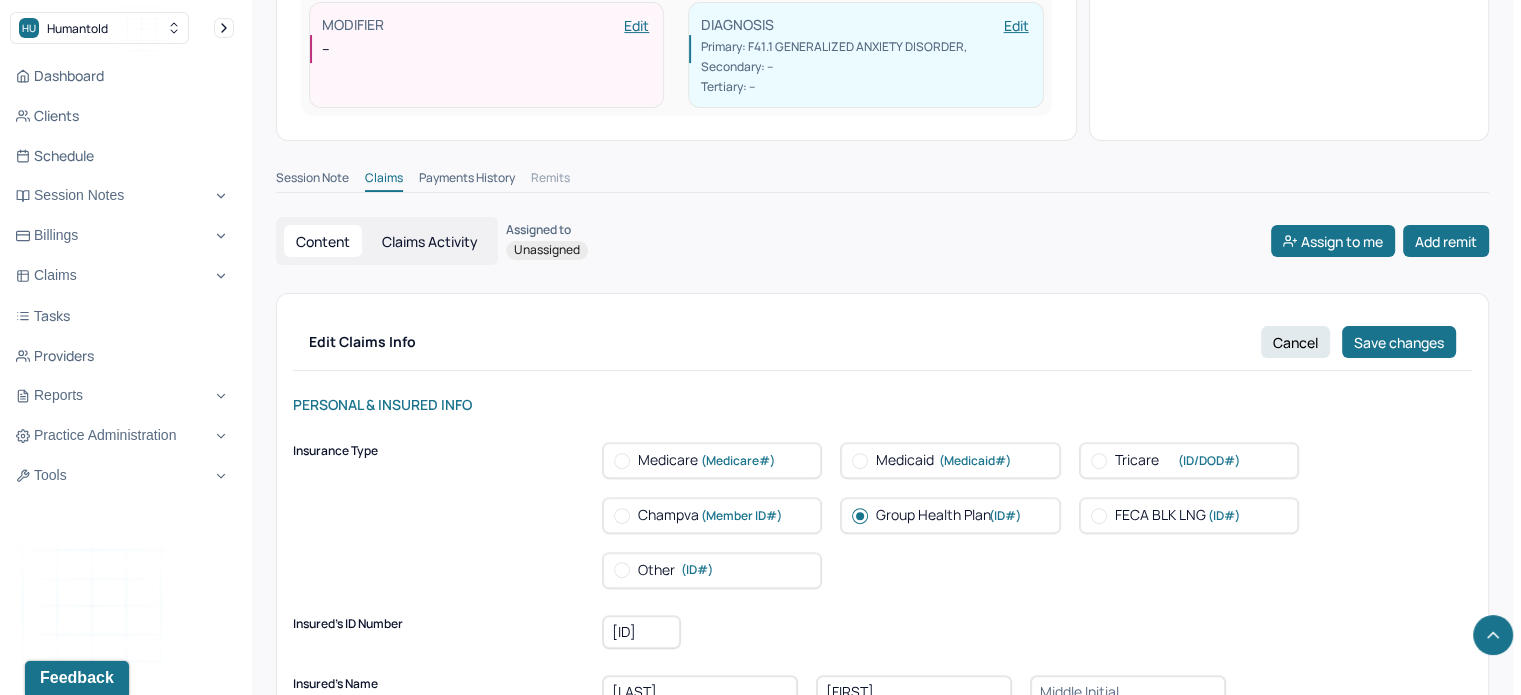 scroll, scrollTop: 568, scrollLeft: 0, axis: vertical 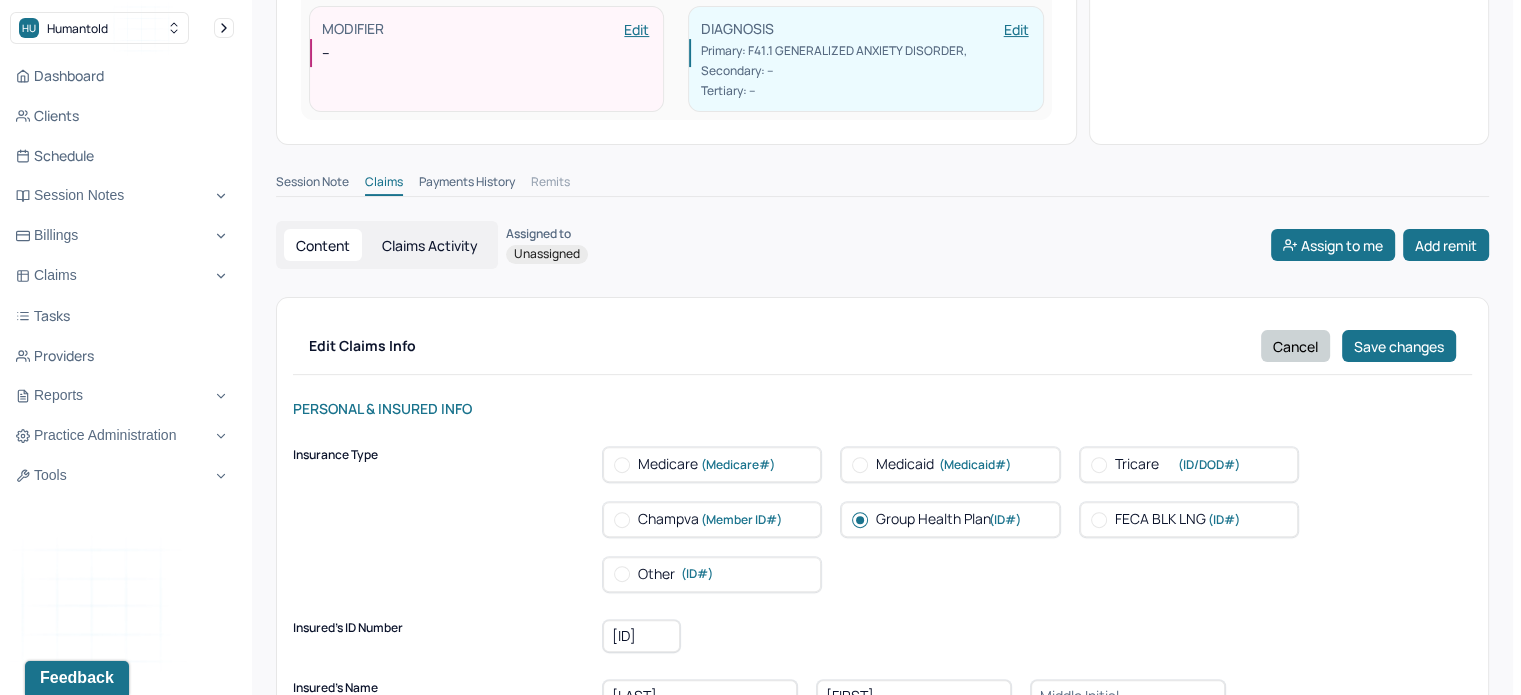 click on "Cancel" at bounding box center (1295, 346) 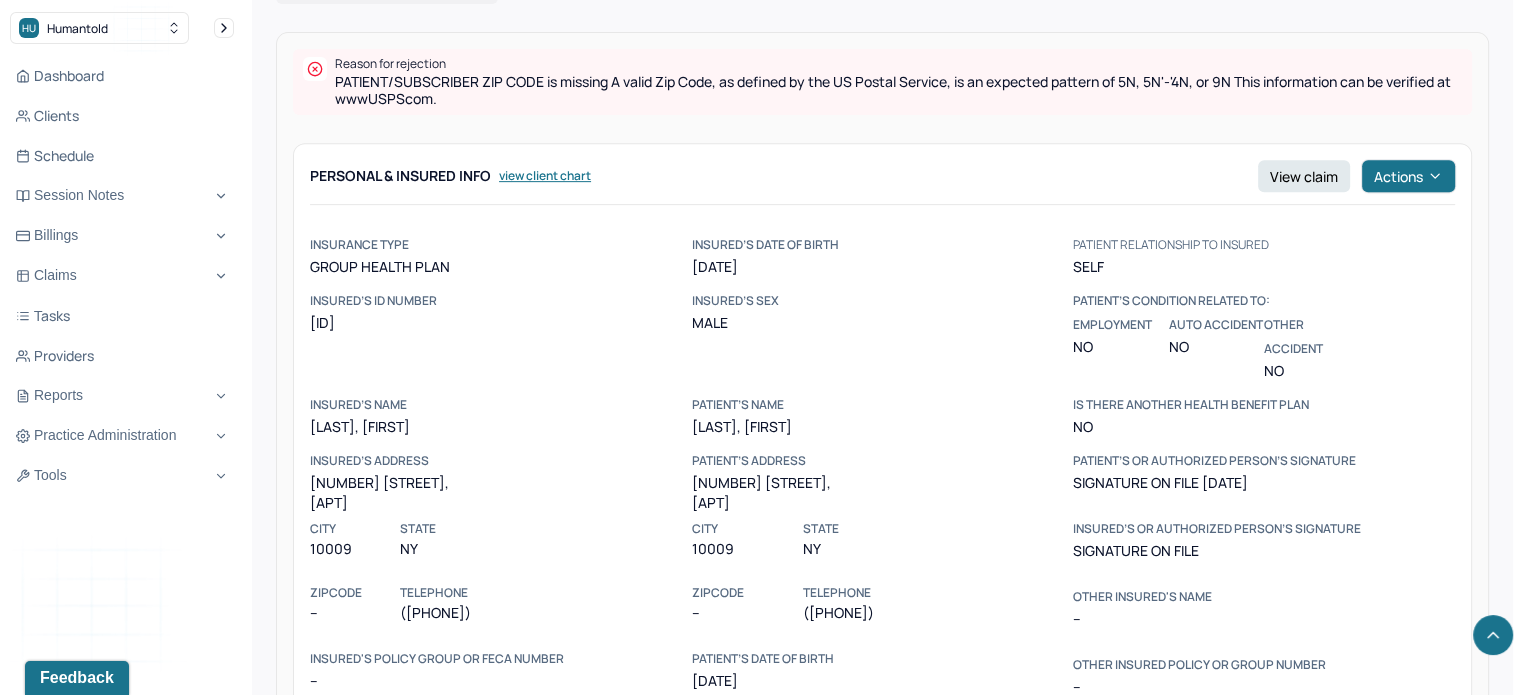 scroll, scrollTop: 868, scrollLeft: 0, axis: vertical 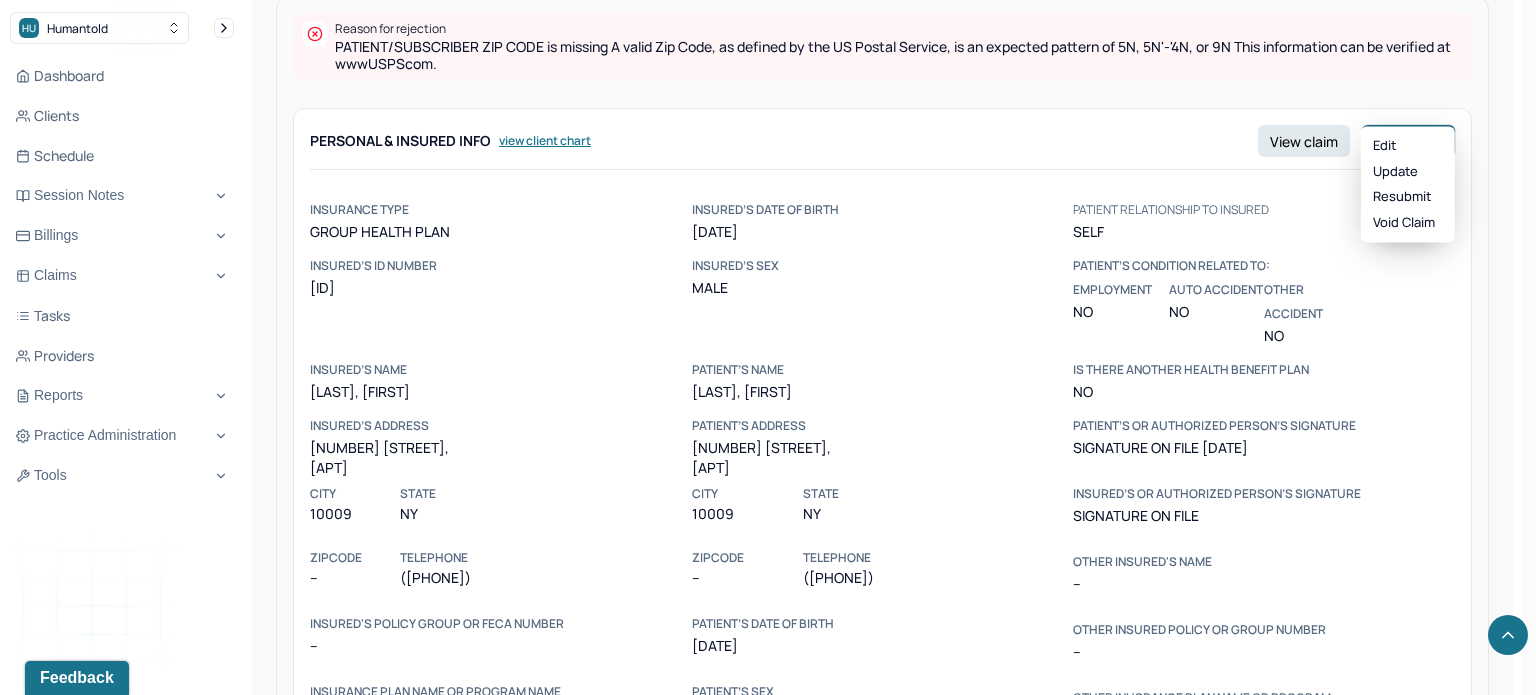 click on "Actions" at bounding box center [1408, 141] 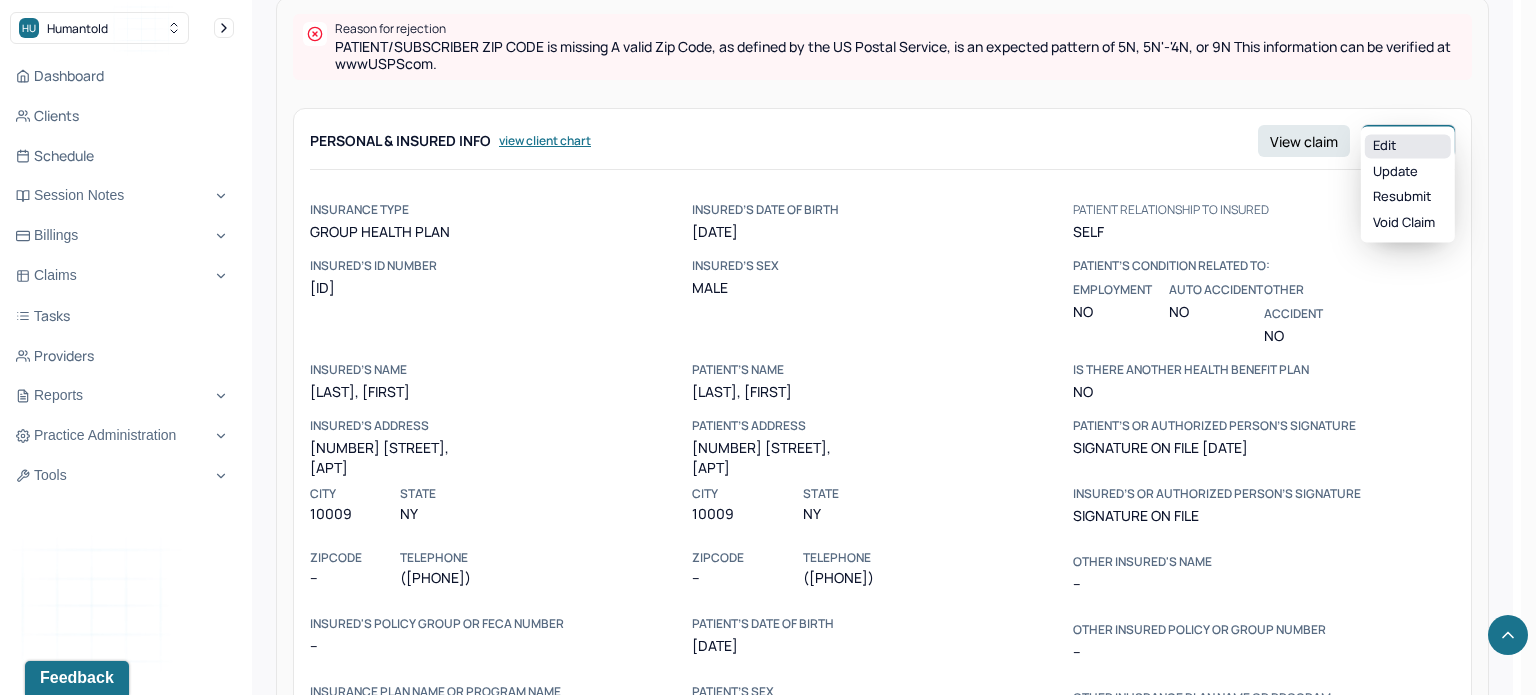 click on "Edit" at bounding box center (1408, 146) 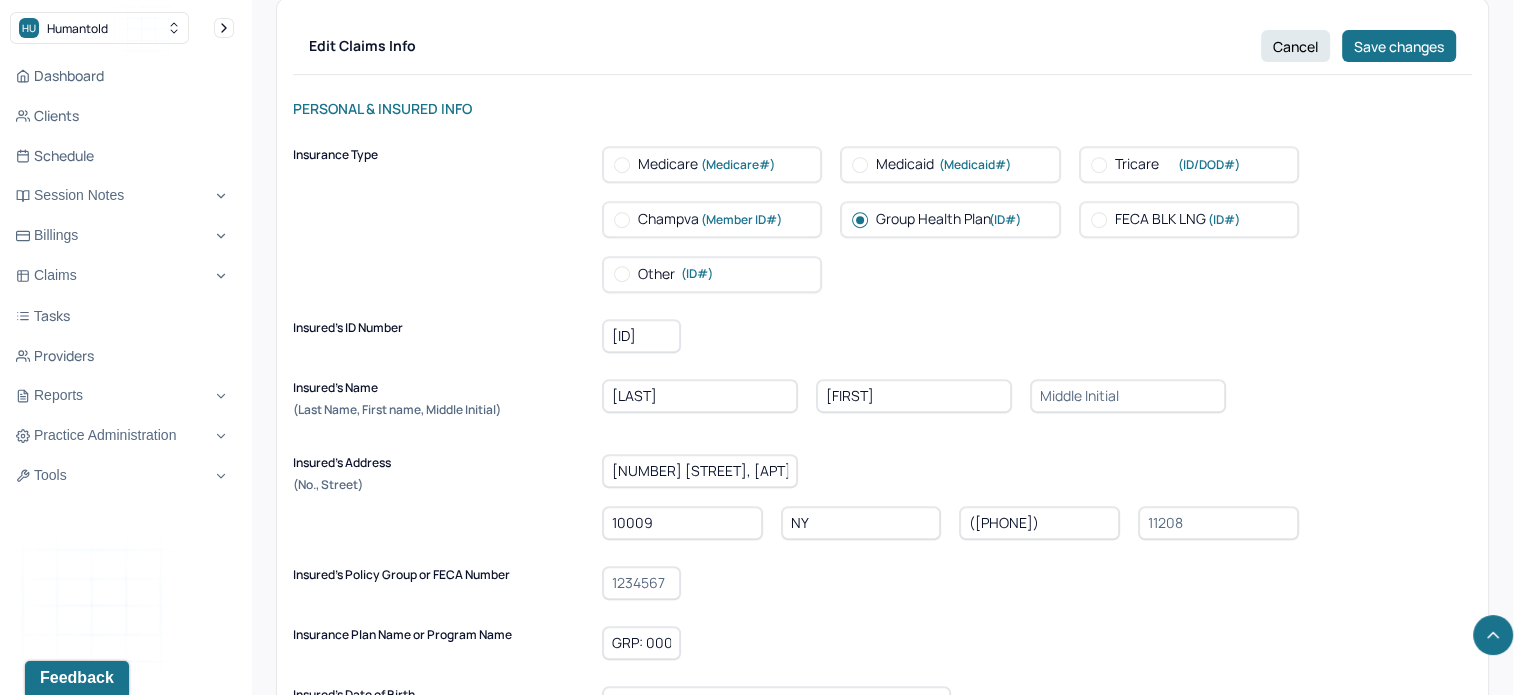 scroll, scrollTop: 1168, scrollLeft: 0, axis: vertical 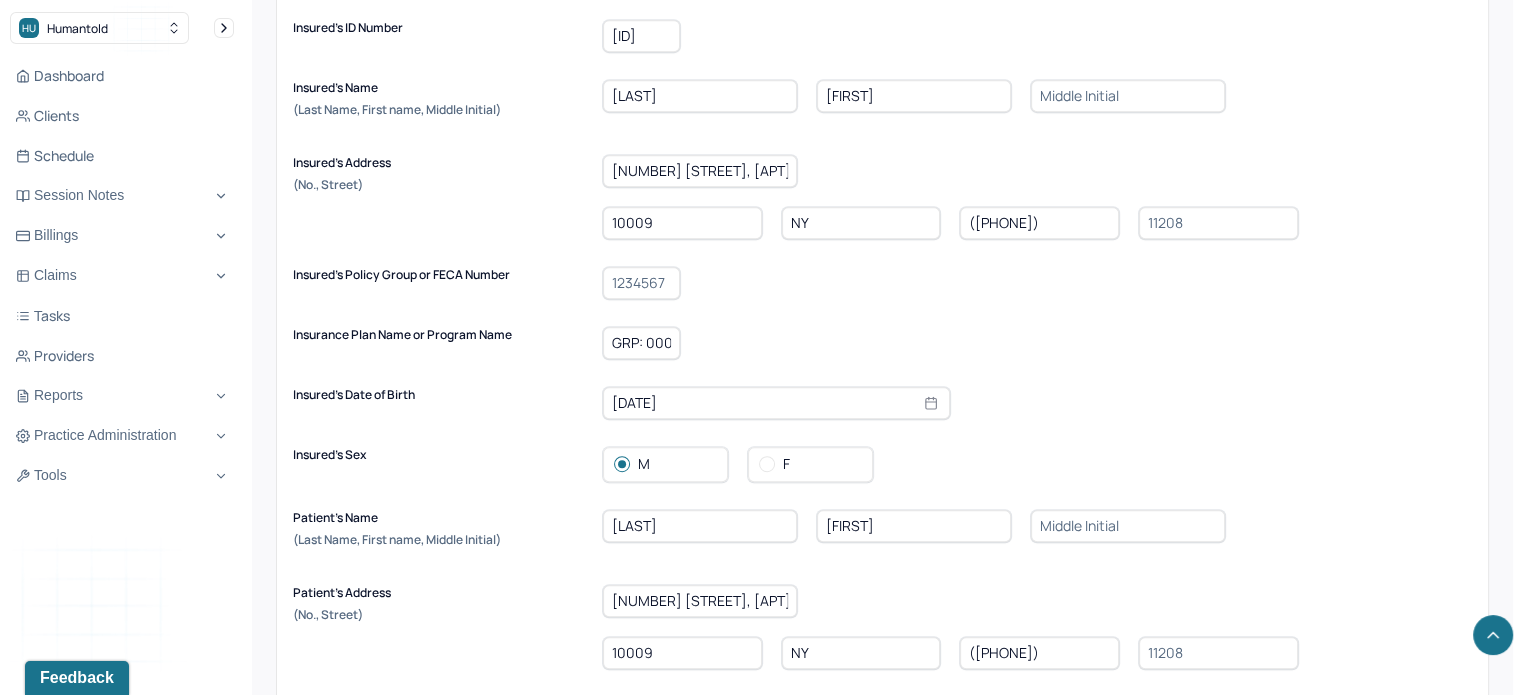 drag, startPoint x: 704, startPoint y: 186, endPoint x: 588, endPoint y: 185, distance: 116.00431 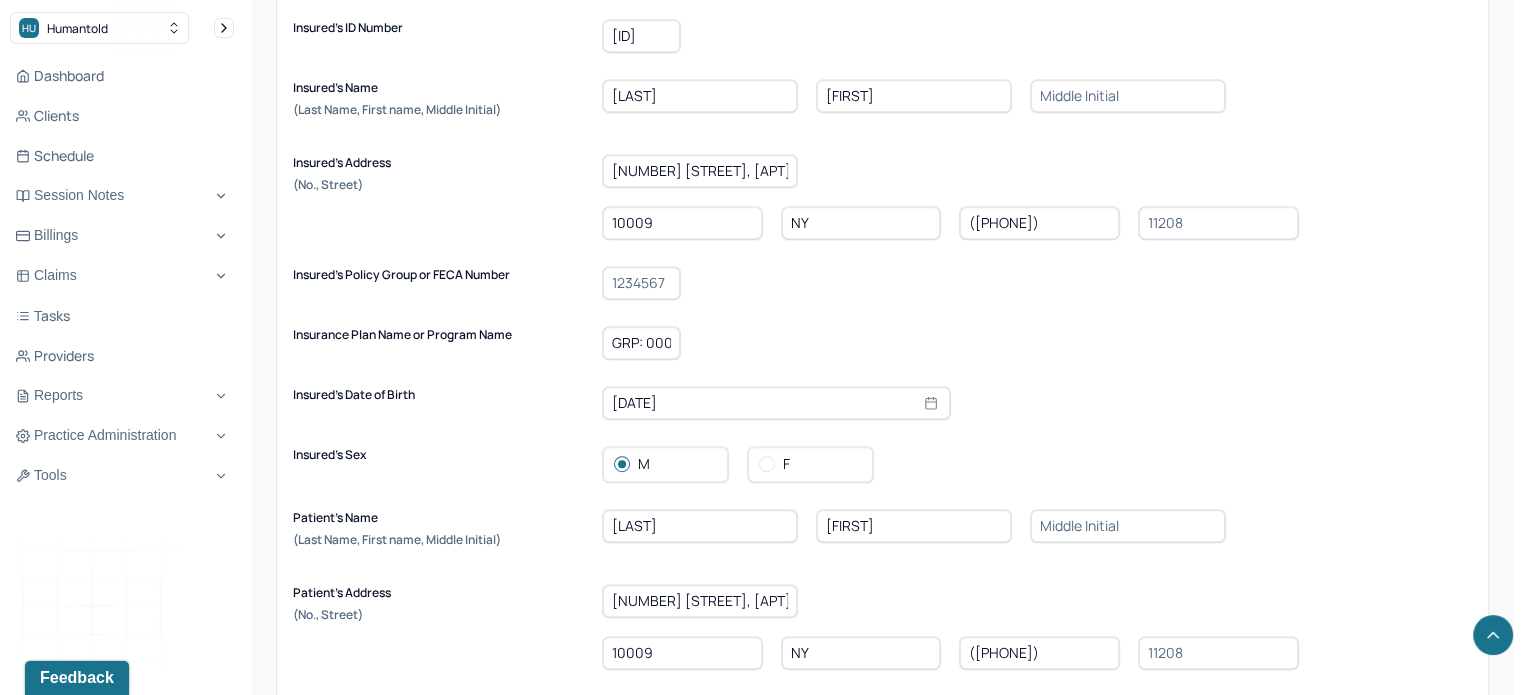 click on "Insured's Address (No., Street) [NUMBER] [STREET], [APT], [ZIP] [STATE] ([PHONE])" at bounding box center (882, 197) 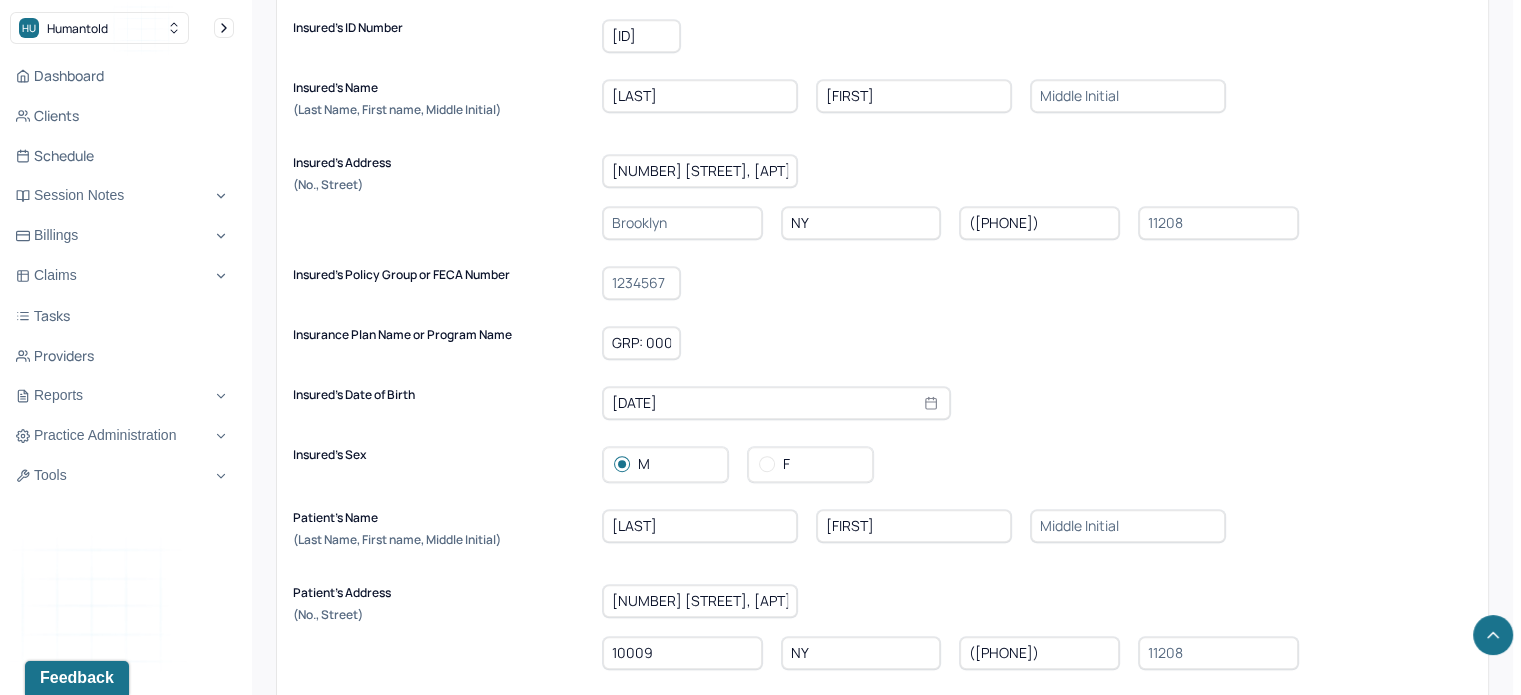 type 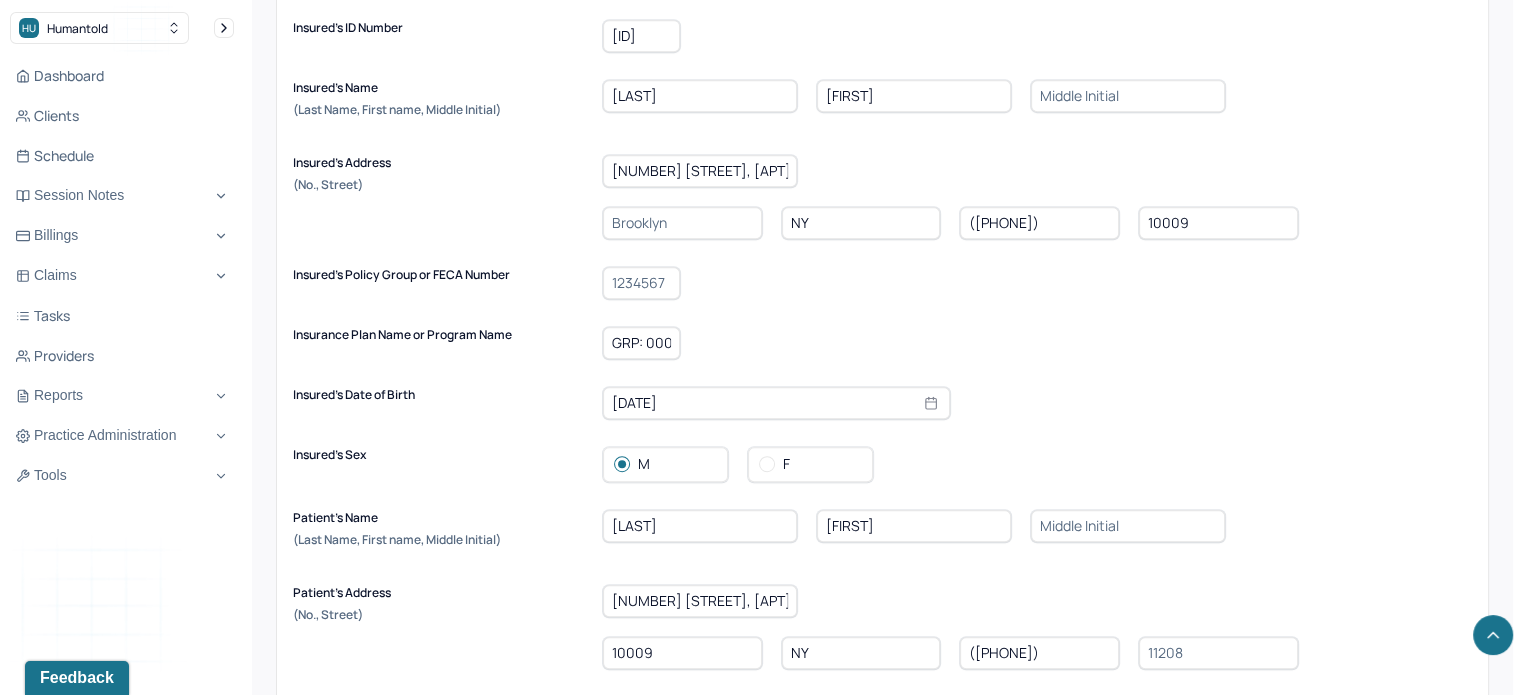 type on "10009" 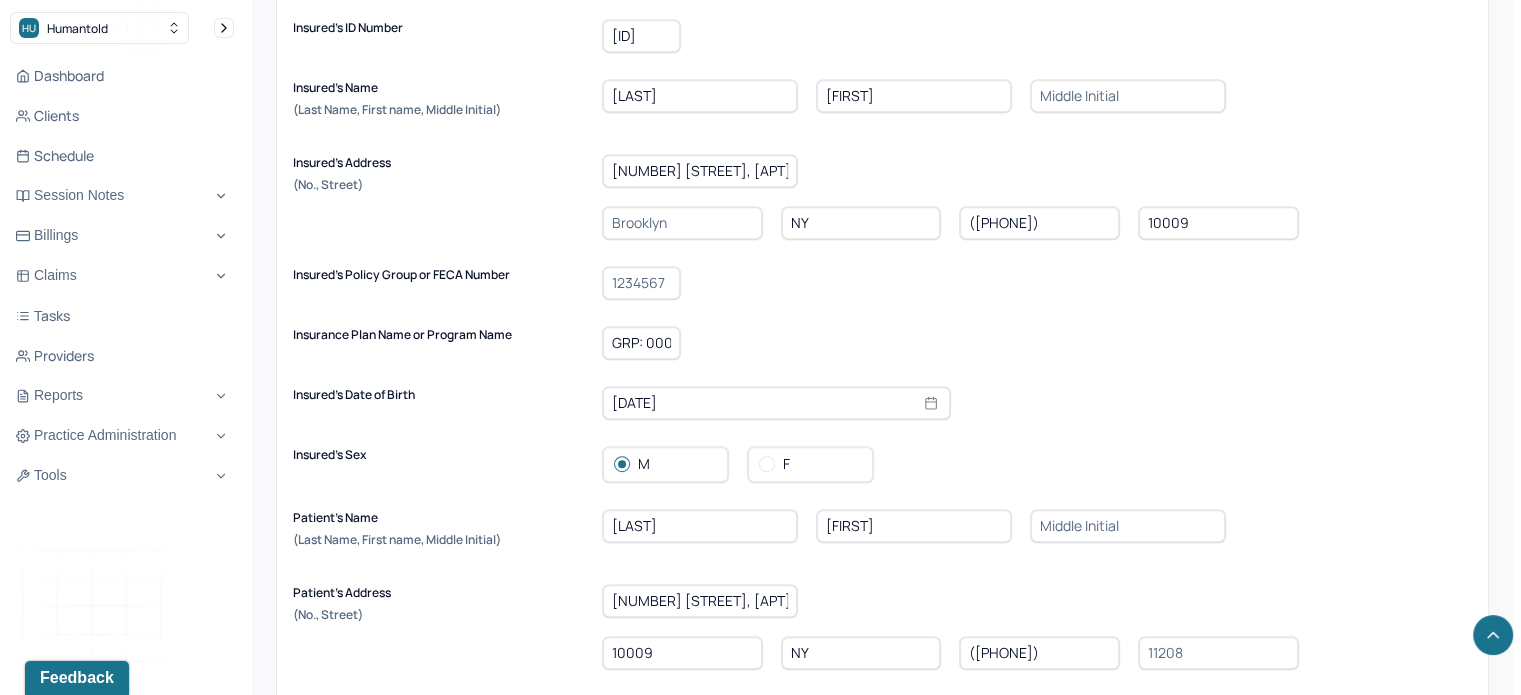 type on "NEW YORK" 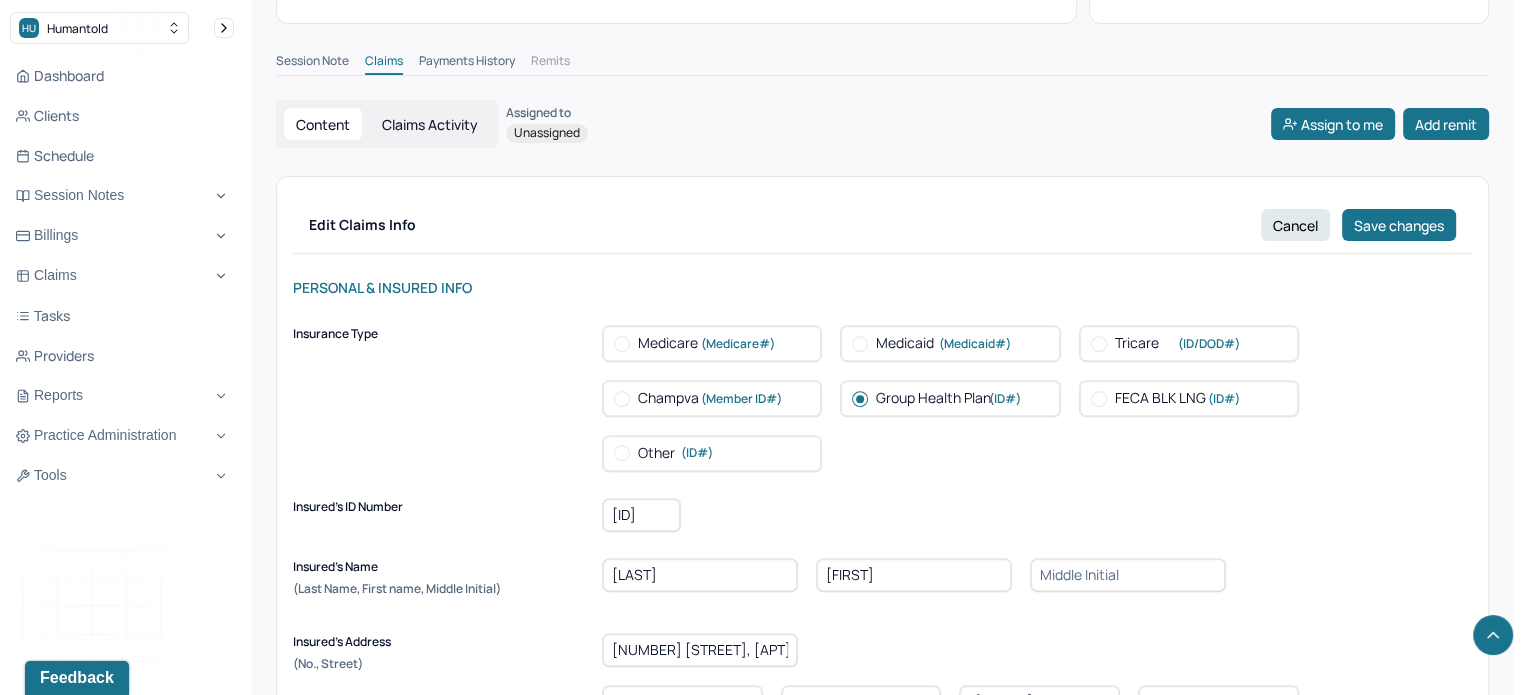 scroll, scrollTop: 668, scrollLeft: 0, axis: vertical 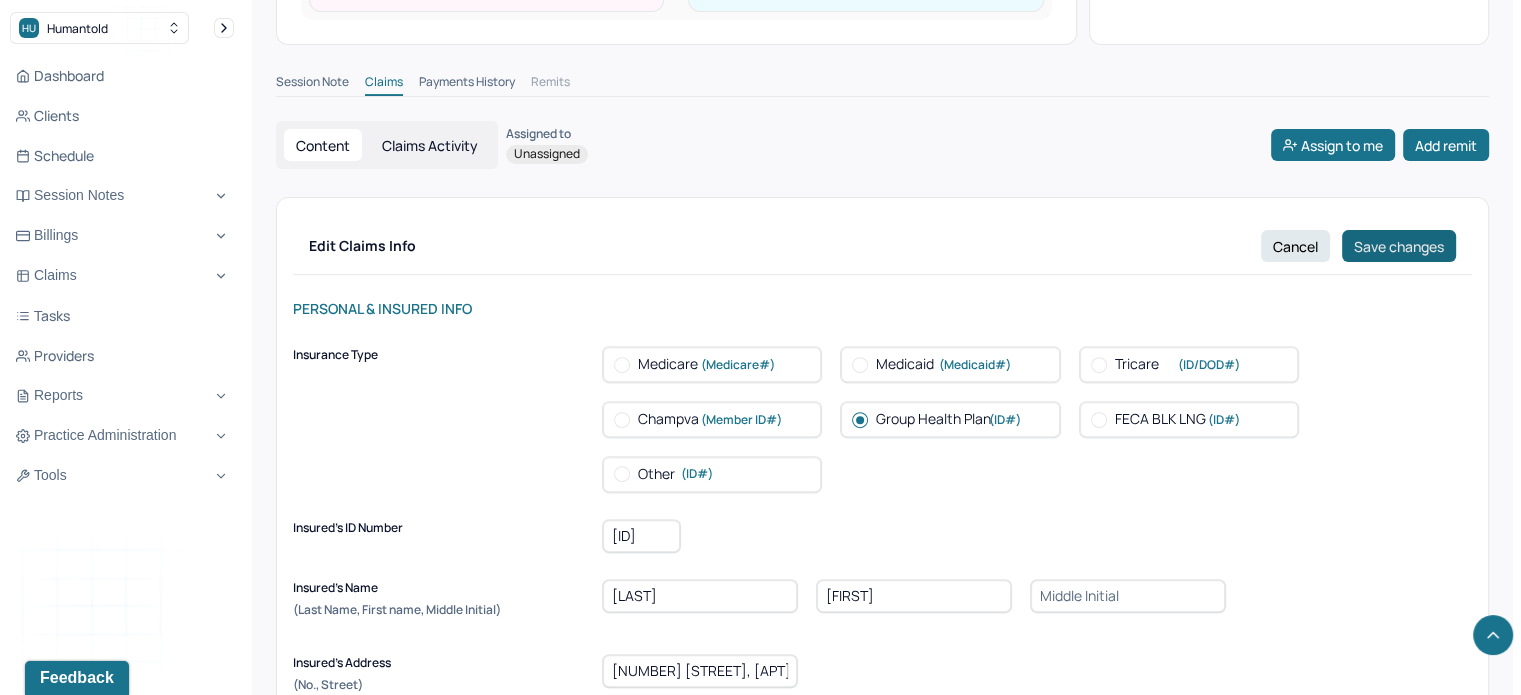 click on "Save changes" at bounding box center [1399, 246] 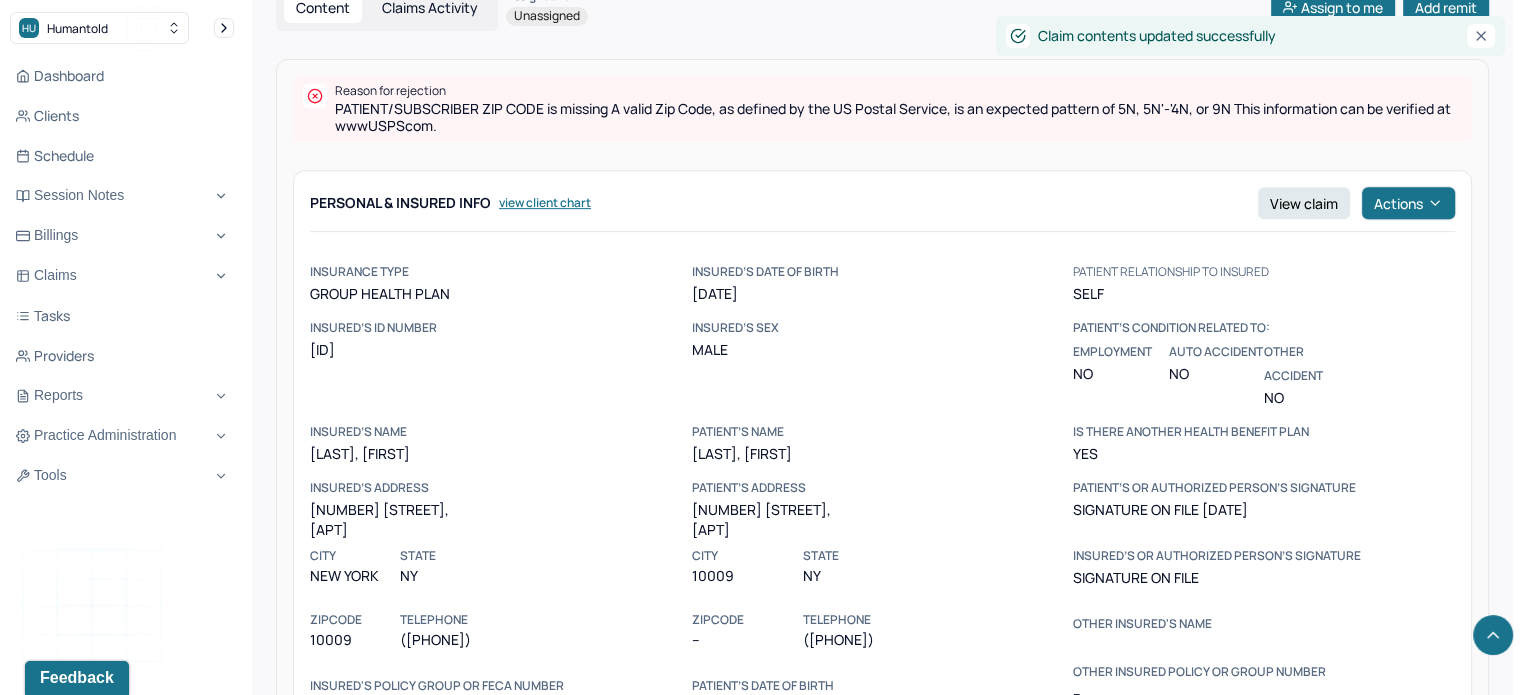 scroll, scrollTop: 868, scrollLeft: 0, axis: vertical 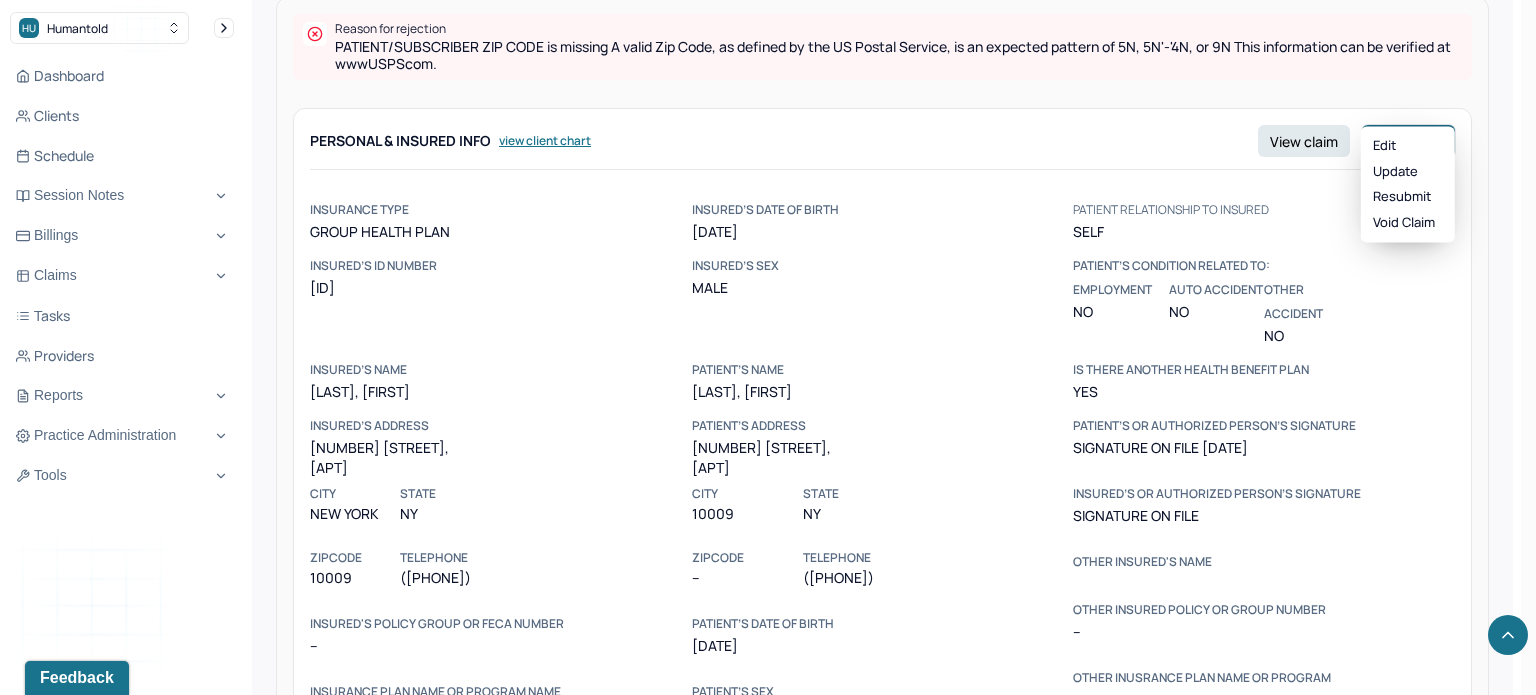 click on "Actions" at bounding box center [1408, 141] 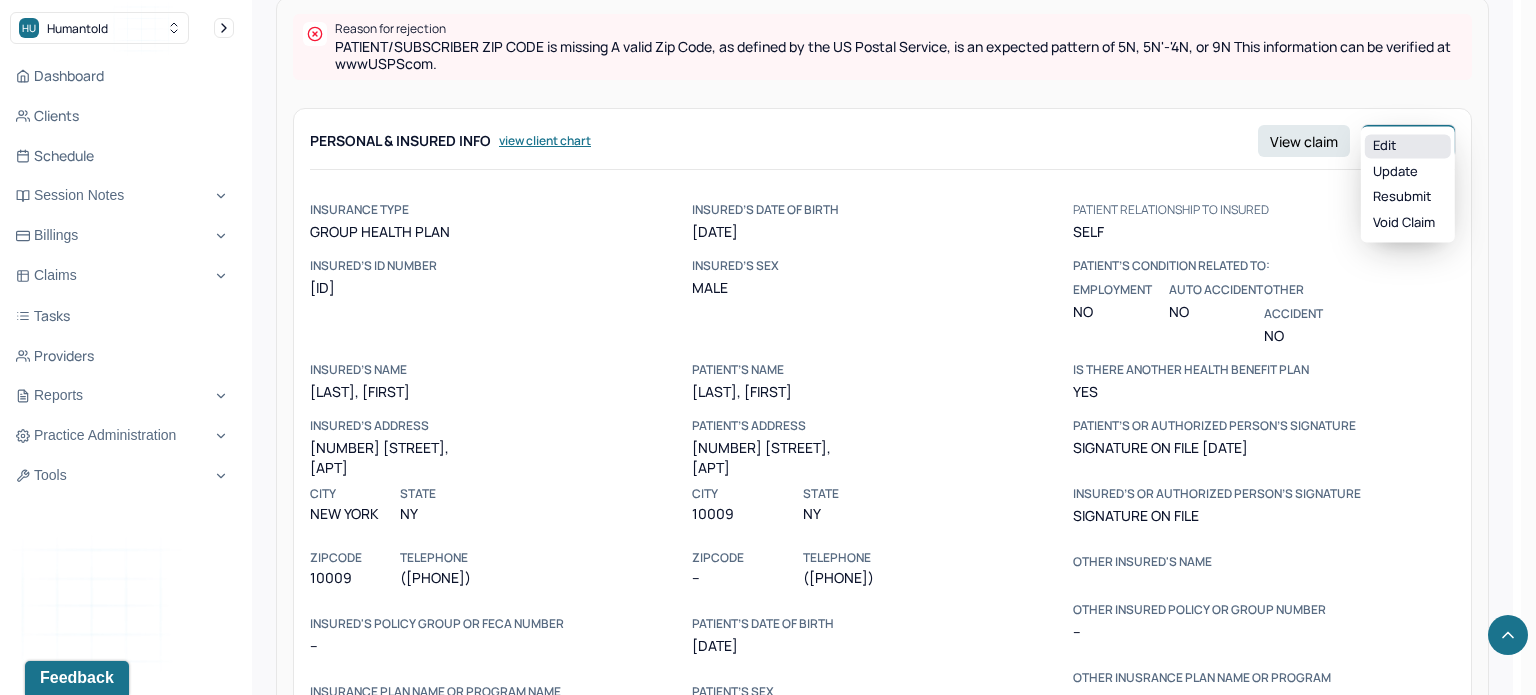 click on "Edit" at bounding box center (1408, 146) 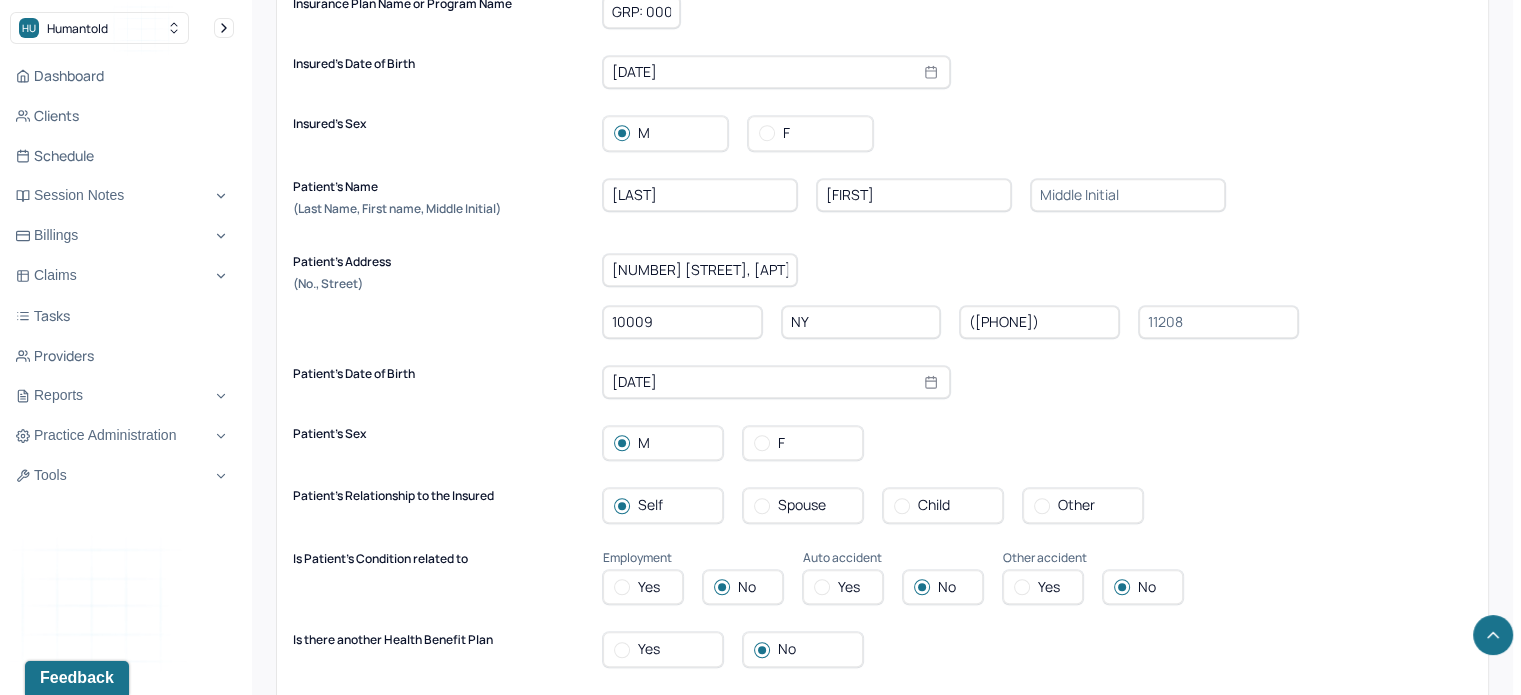 scroll, scrollTop: 1568, scrollLeft: 0, axis: vertical 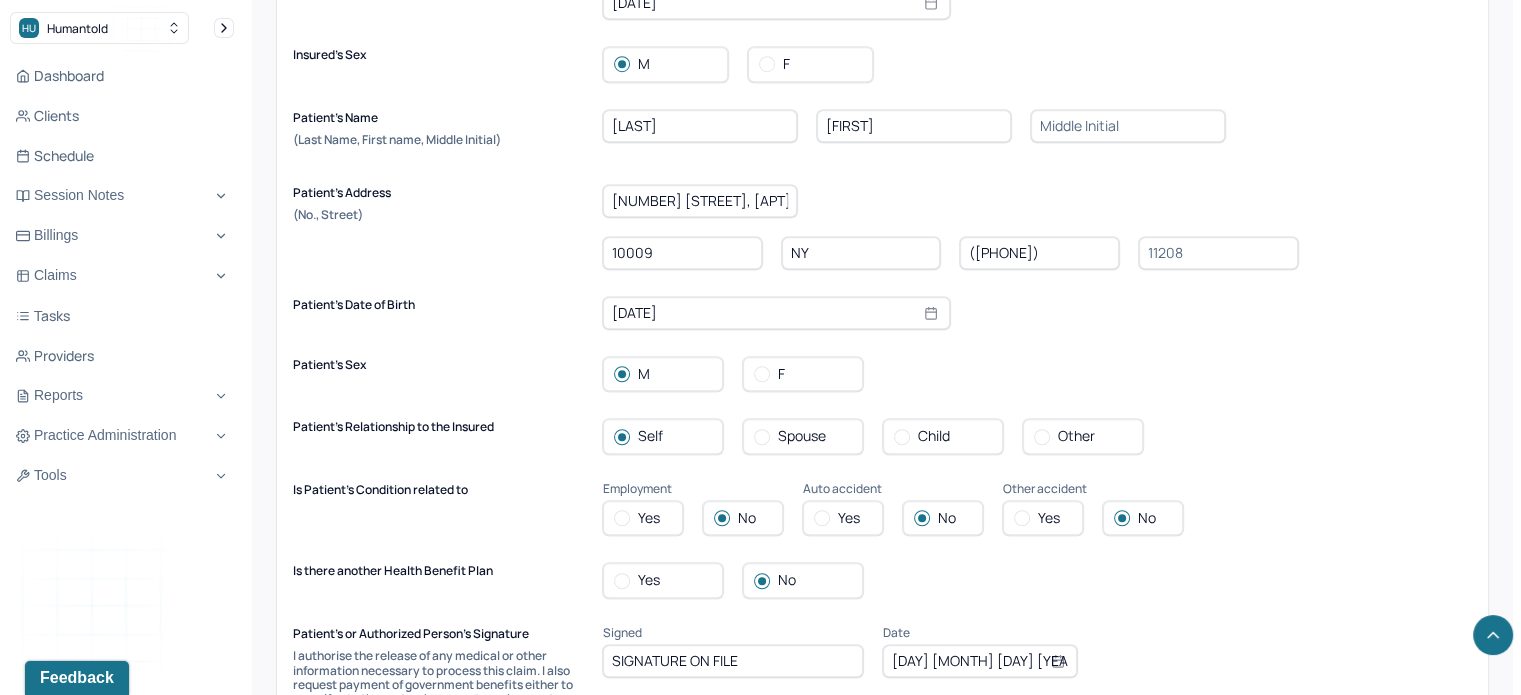 drag, startPoint x: 665, startPoint y: 227, endPoint x: 544, endPoint y: 223, distance: 121.0661 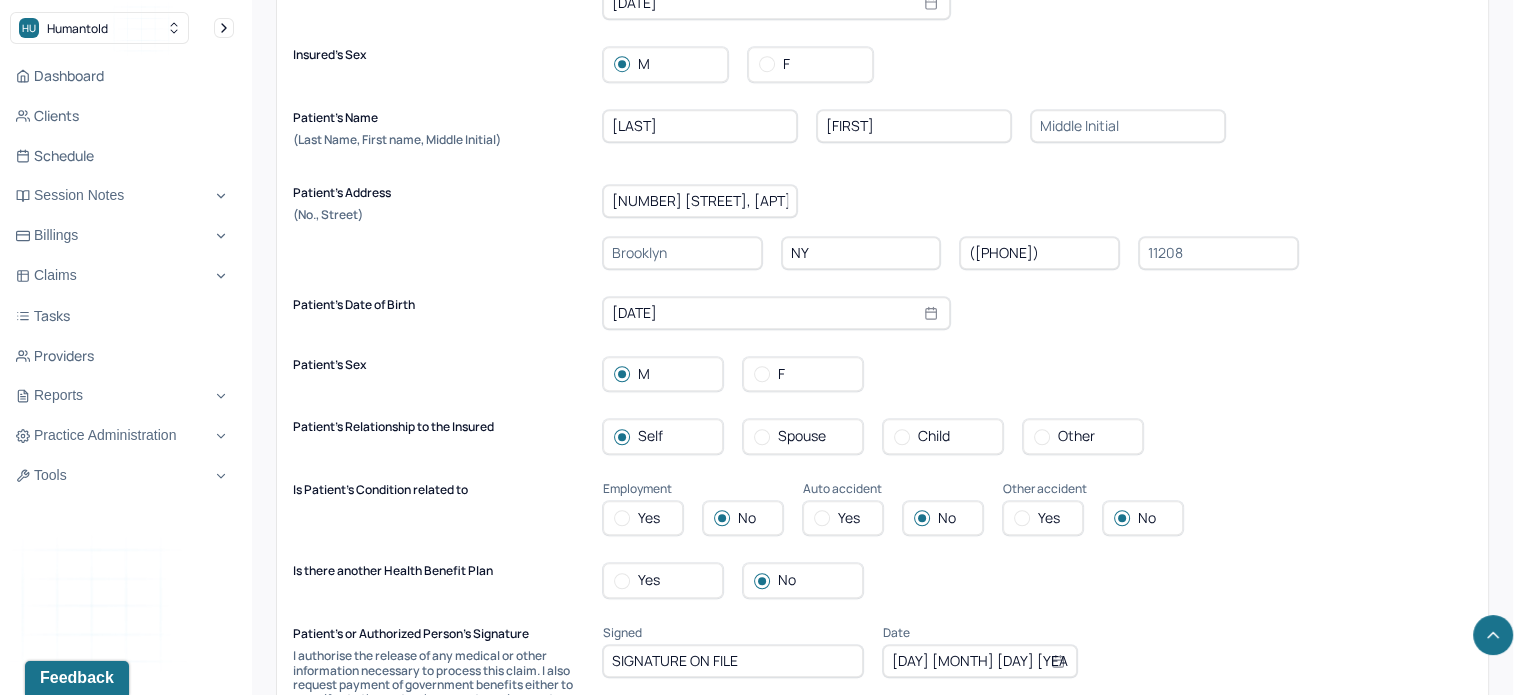 type 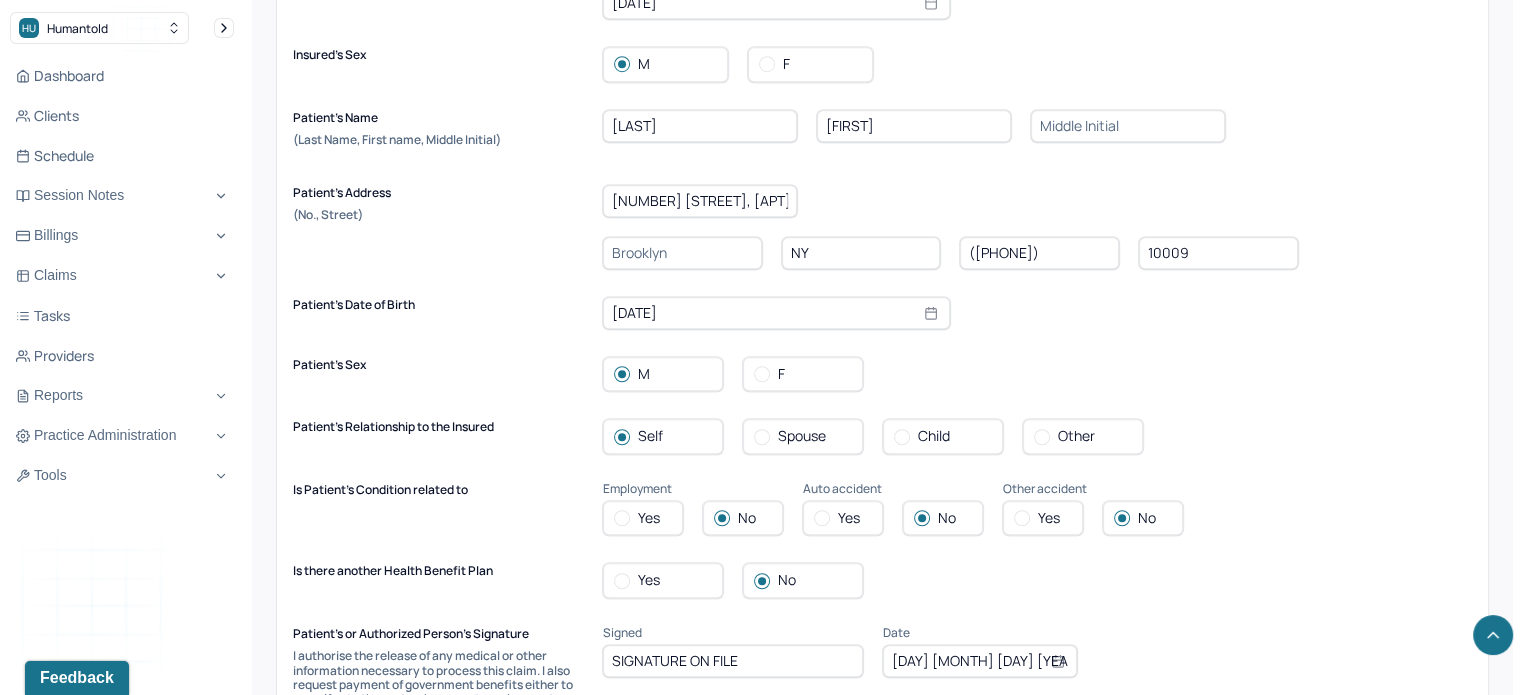 type on "10009" 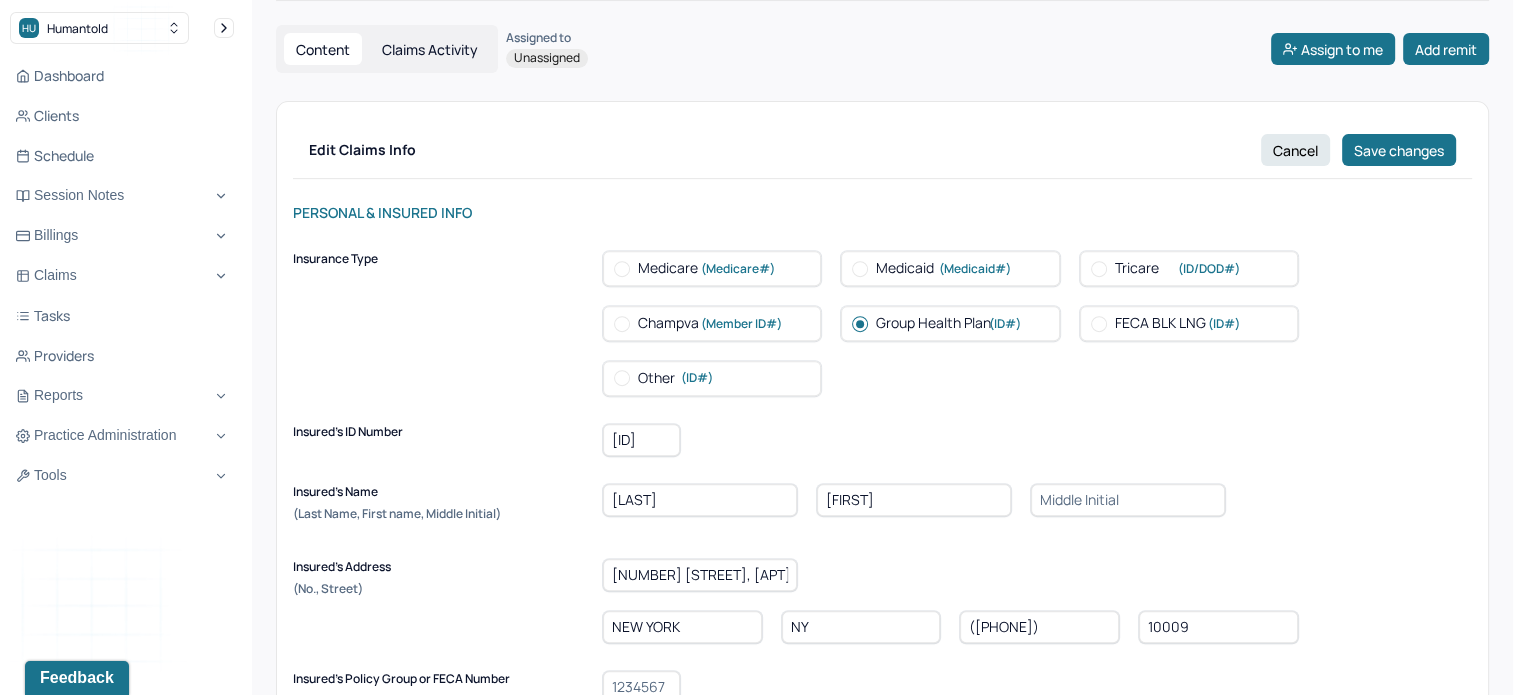 scroll, scrollTop: 568, scrollLeft: 0, axis: vertical 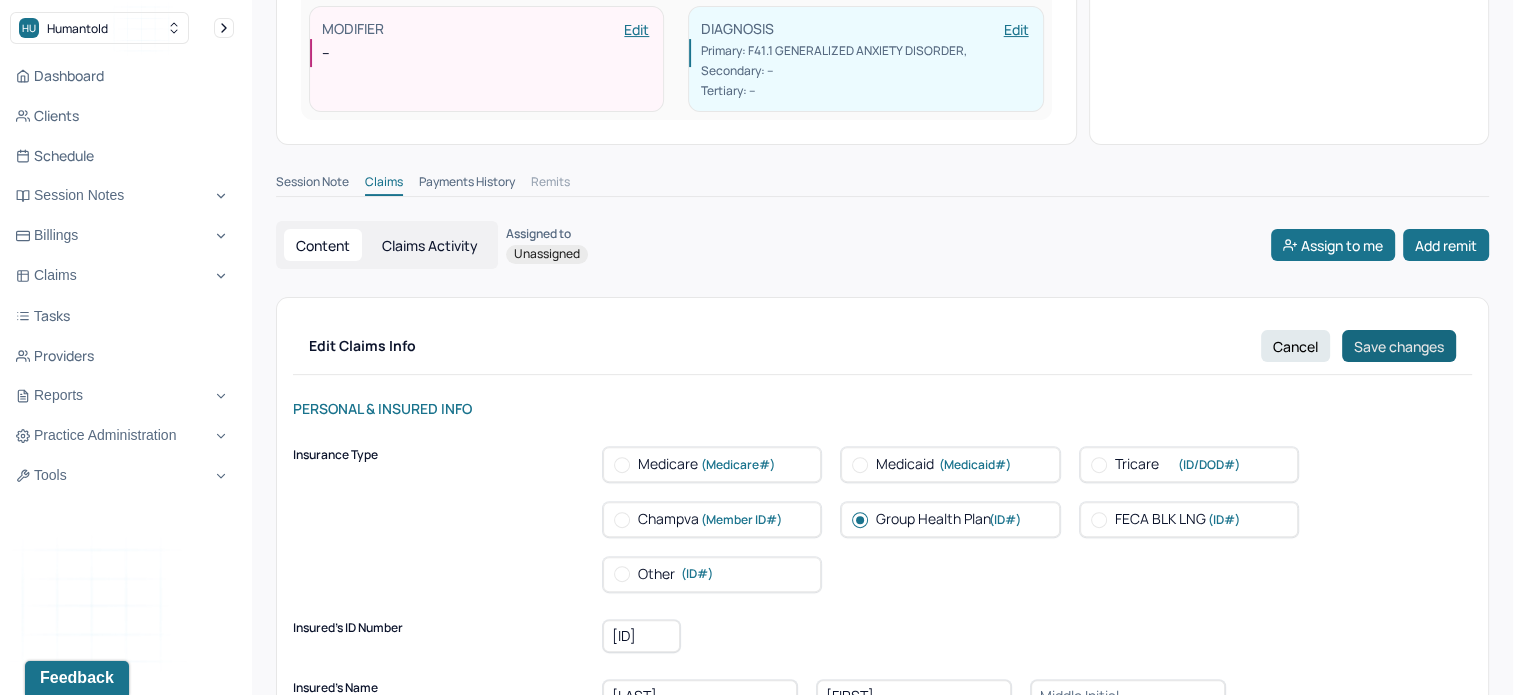 click on "Save changes" at bounding box center (1399, 346) 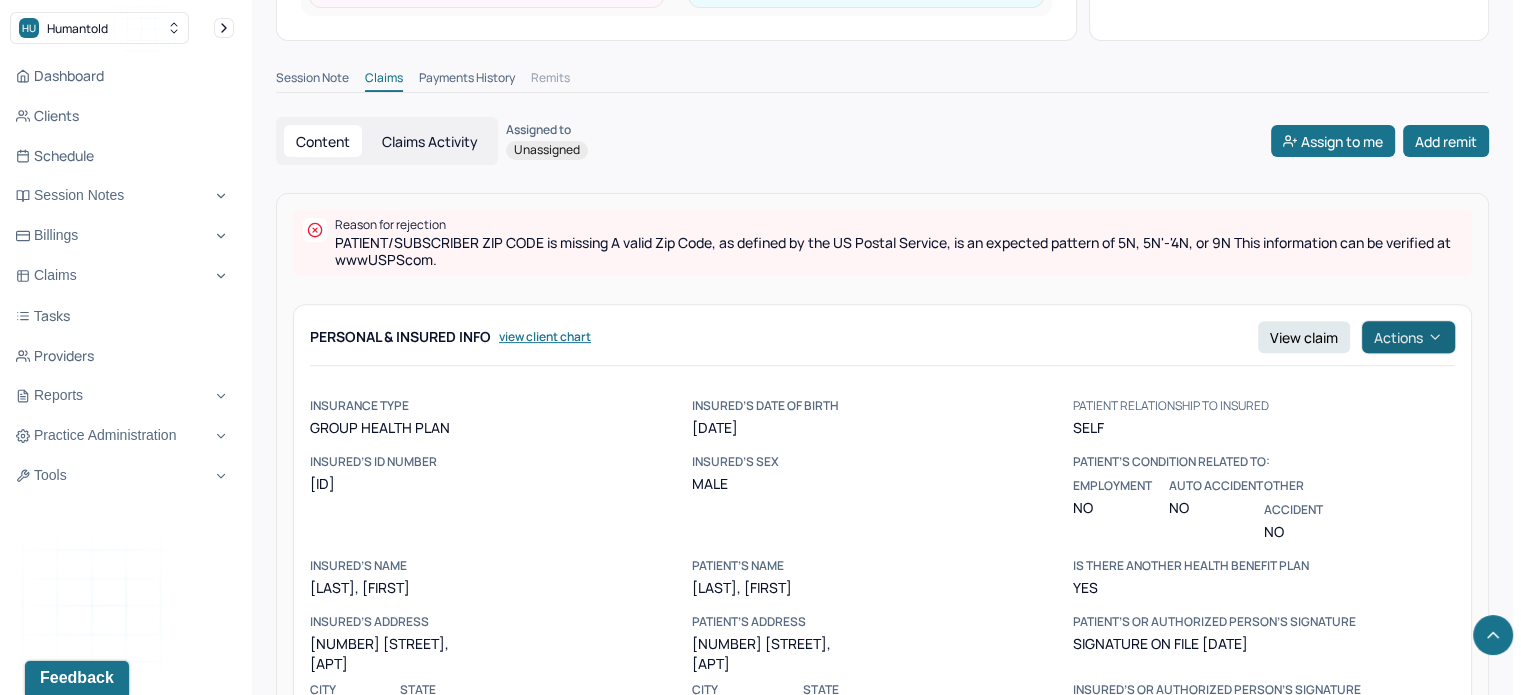 scroll, scrollTop: 668, scrollLeft: 0, axis: vertical 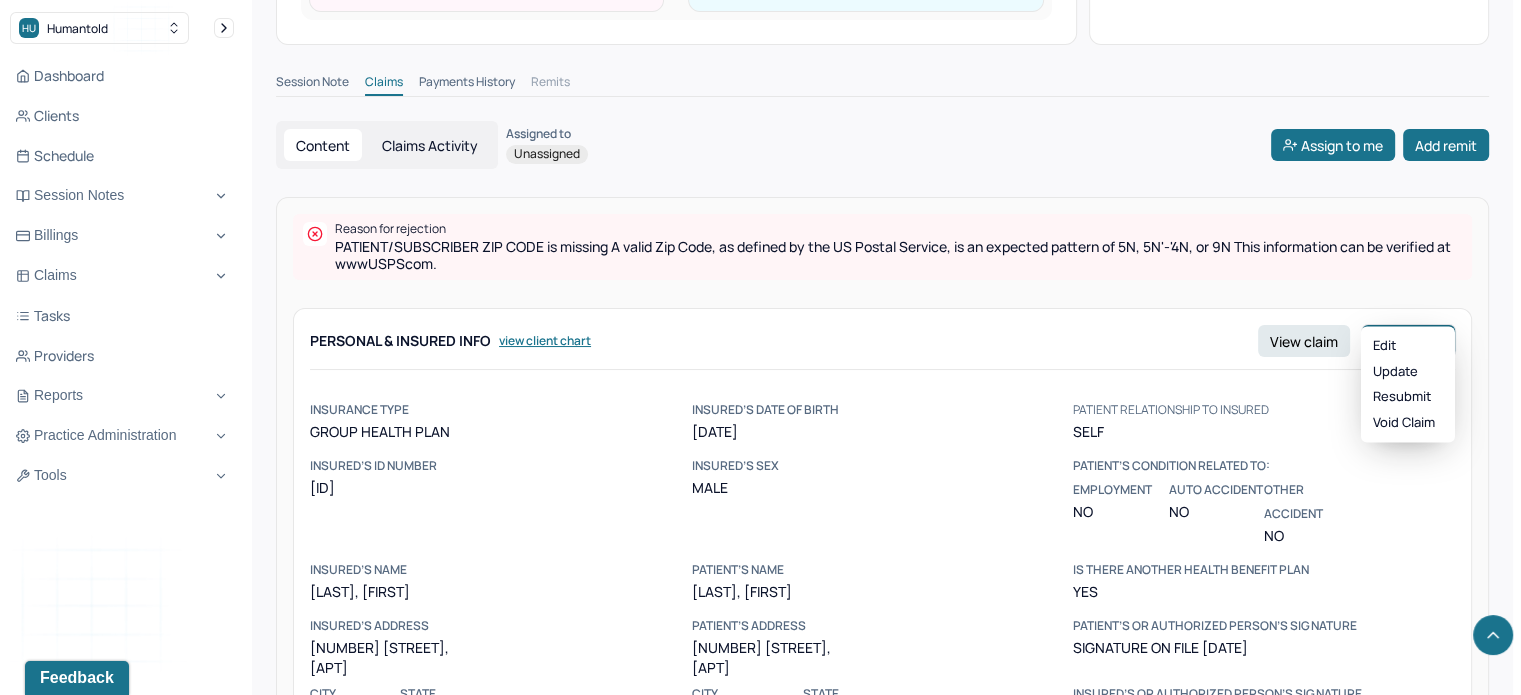 click on "Actions" at bounding box center [1408, 341] 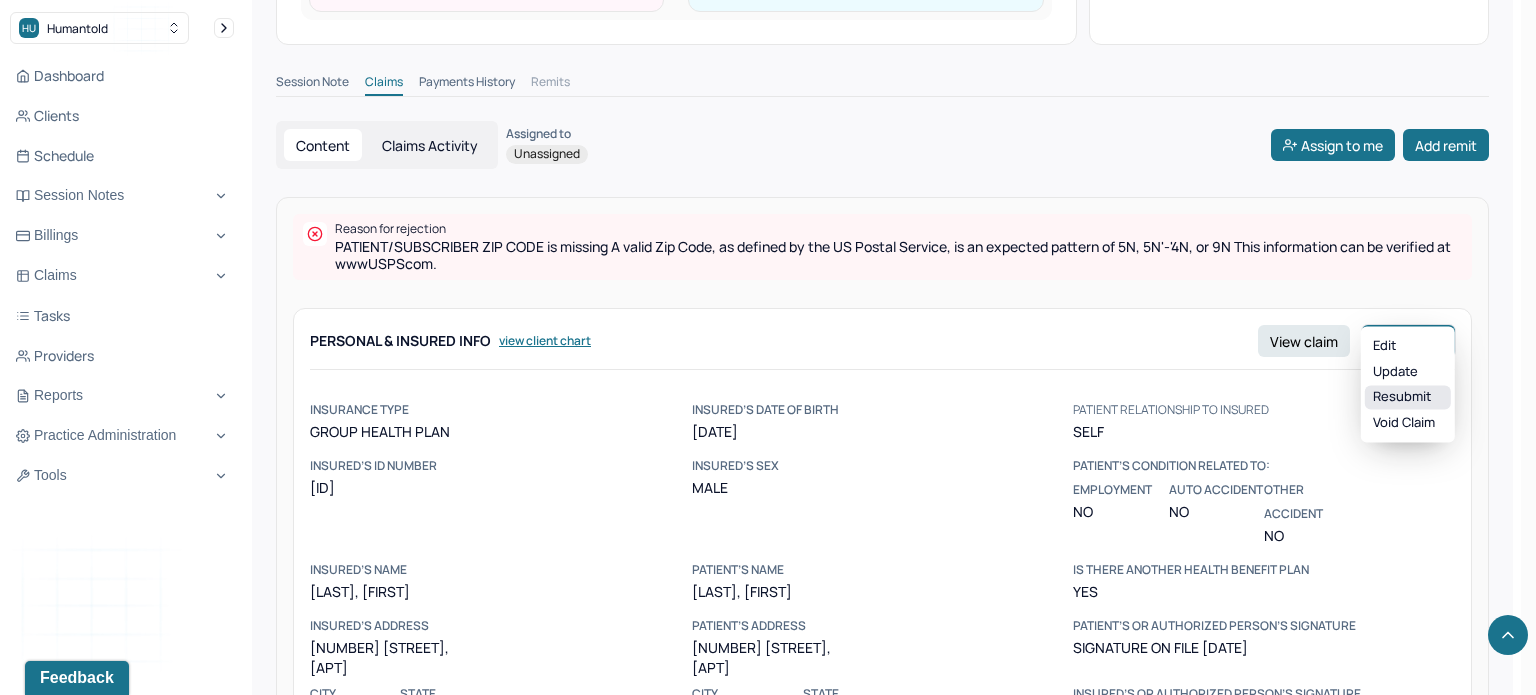 click on "Resubmit" at bounding box center [1408, 398] 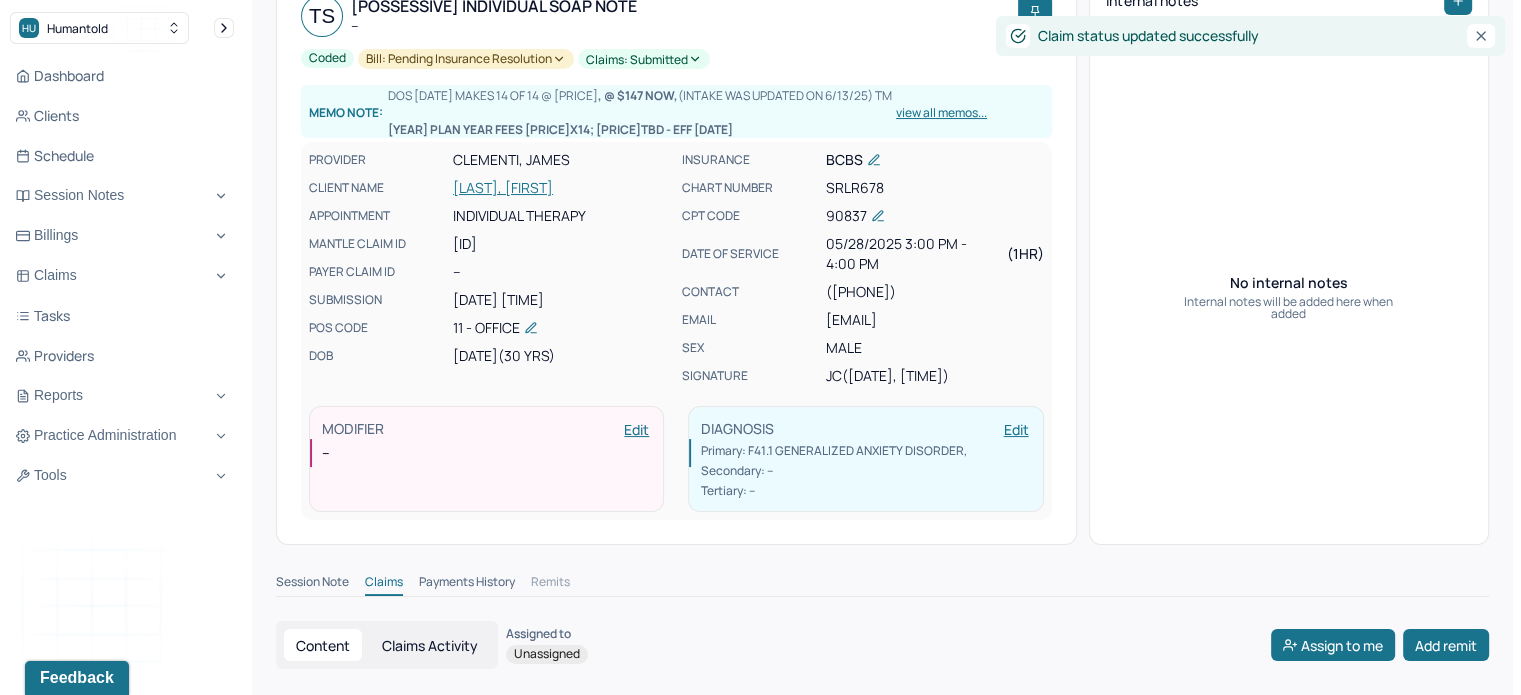 scroll, scrollTop: 0, scrollLeft: 0, axis: both 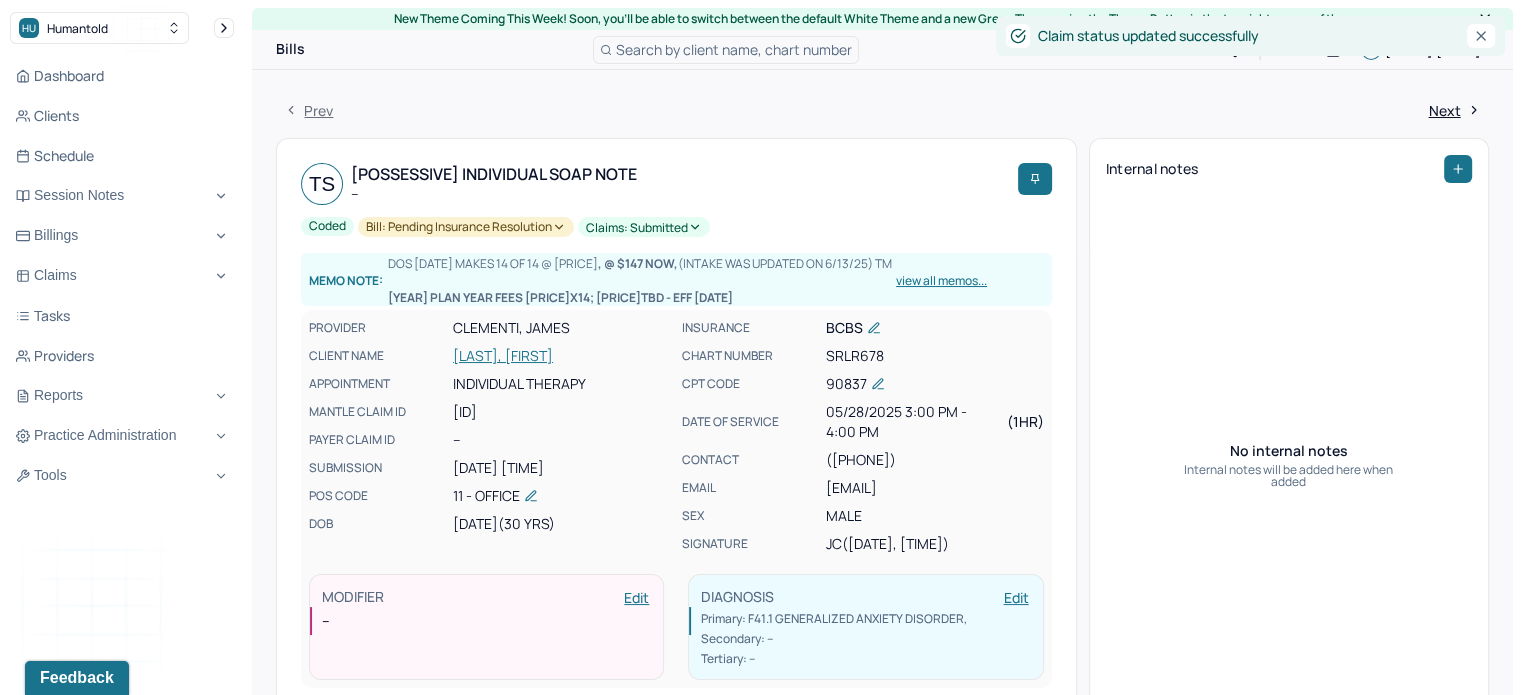 click 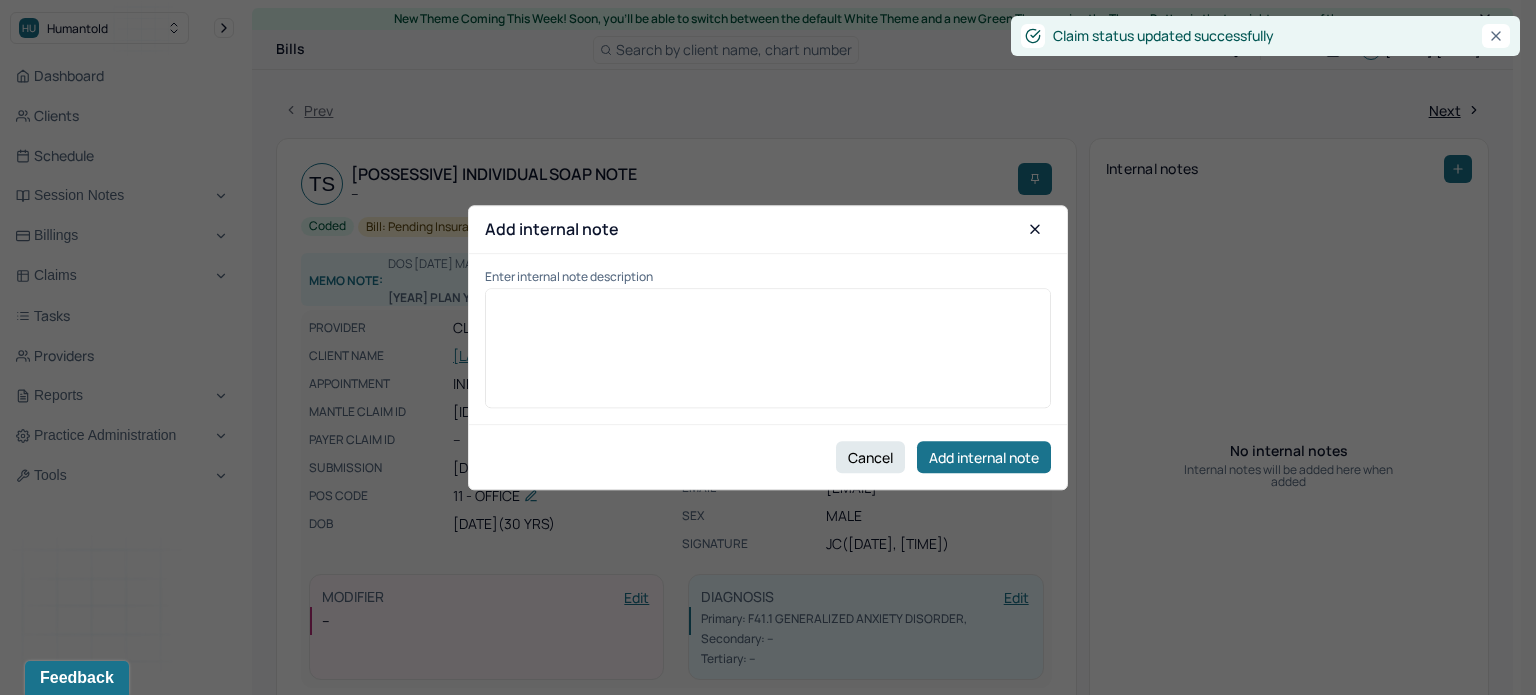 click at bounding box center (768, 348) 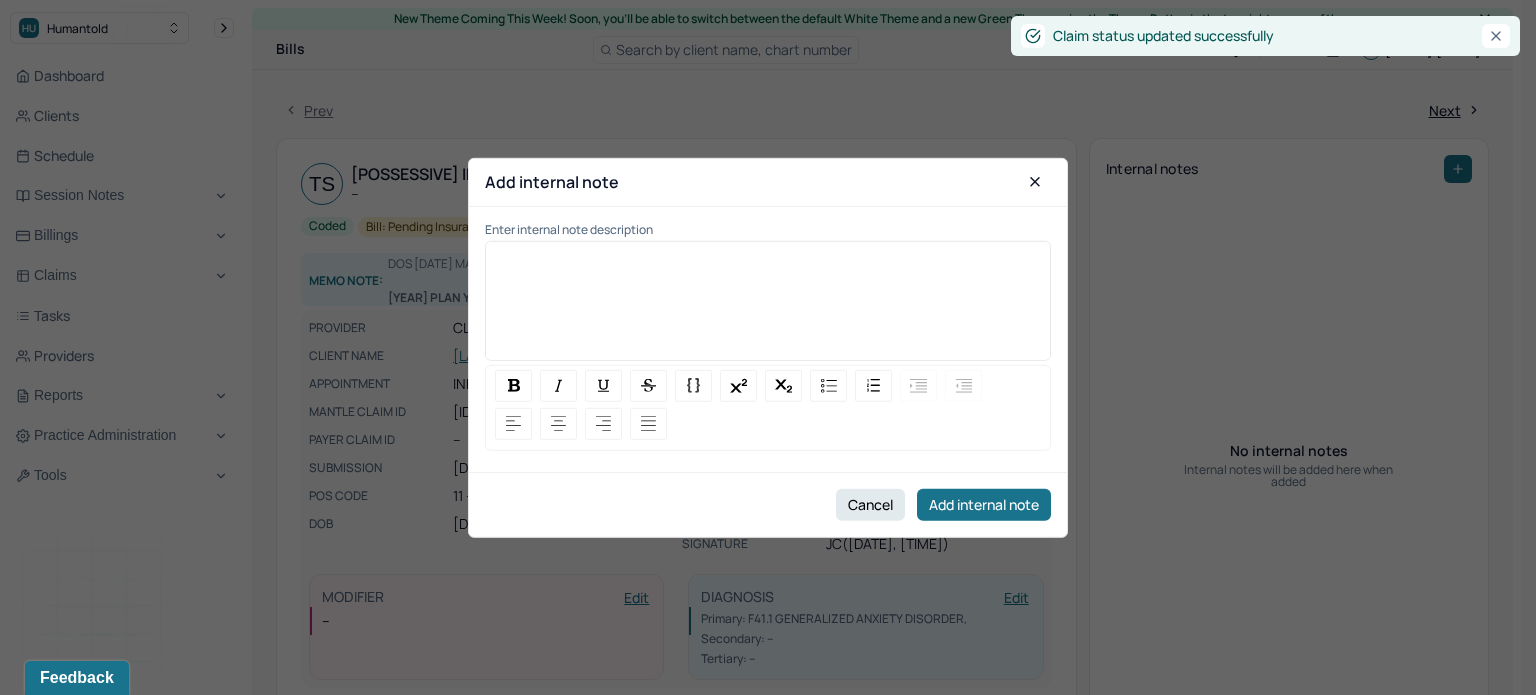 type 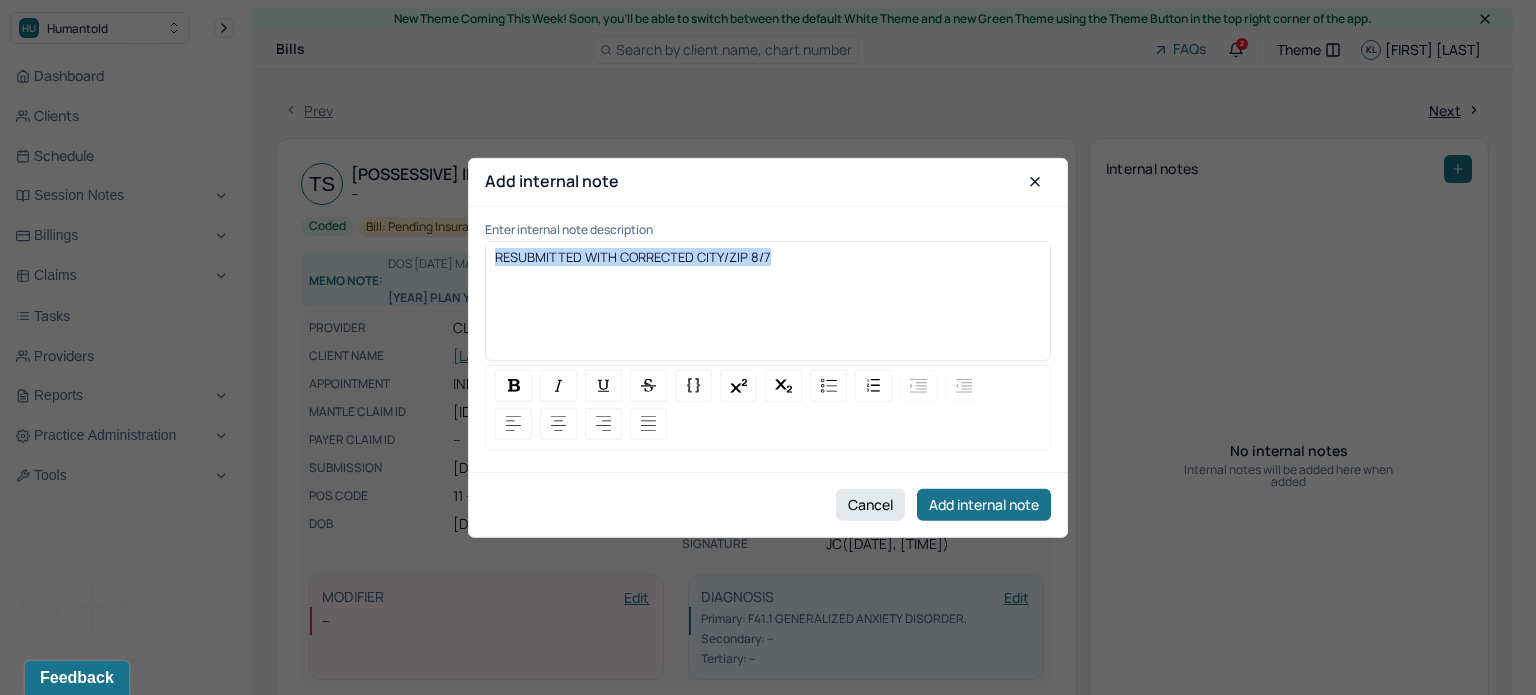 drag, startPoint x: 825, startPoint y: 268, endPoint x: 421, endPoint y: 294, distance: 404.83575 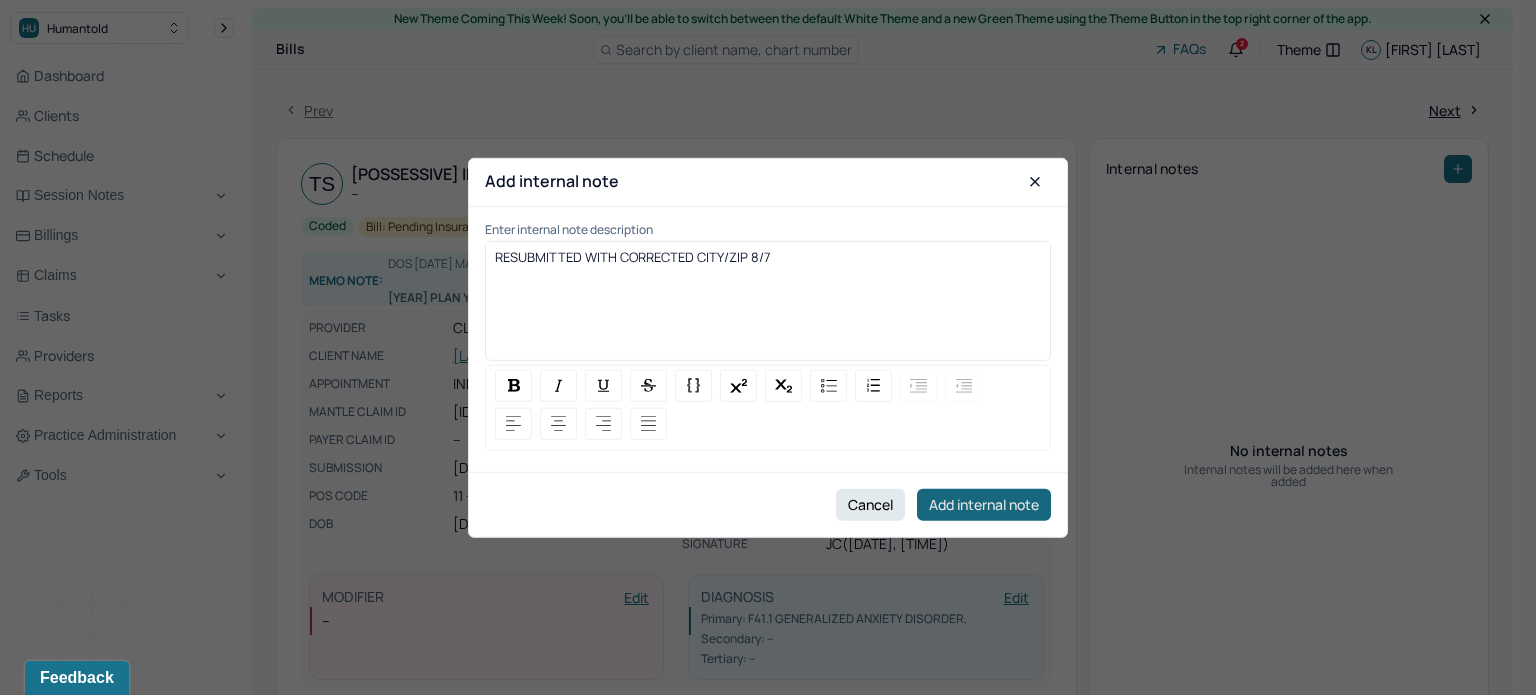 click on "Add internal note" at bounding box center (984, 505) 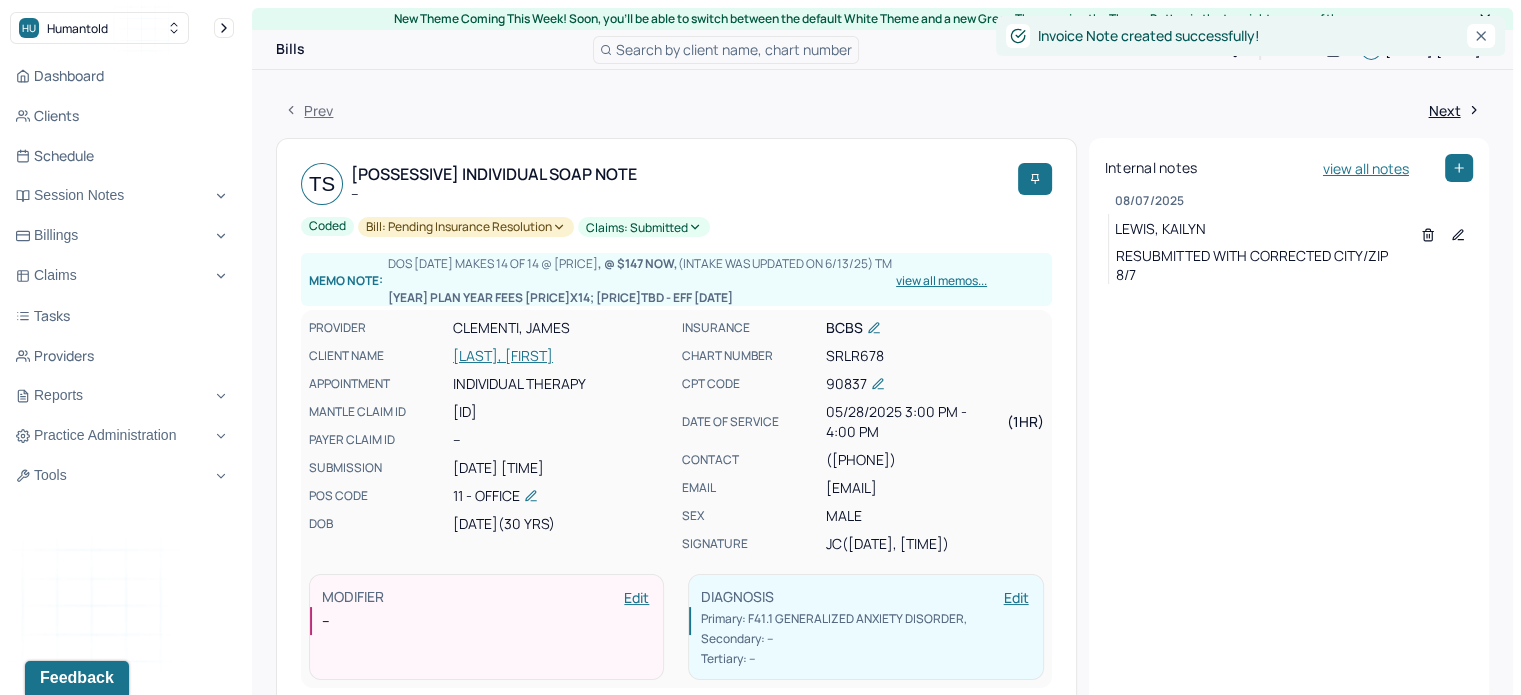 click on "[LAST], [FIRST]" at bounding box center [561, 356] 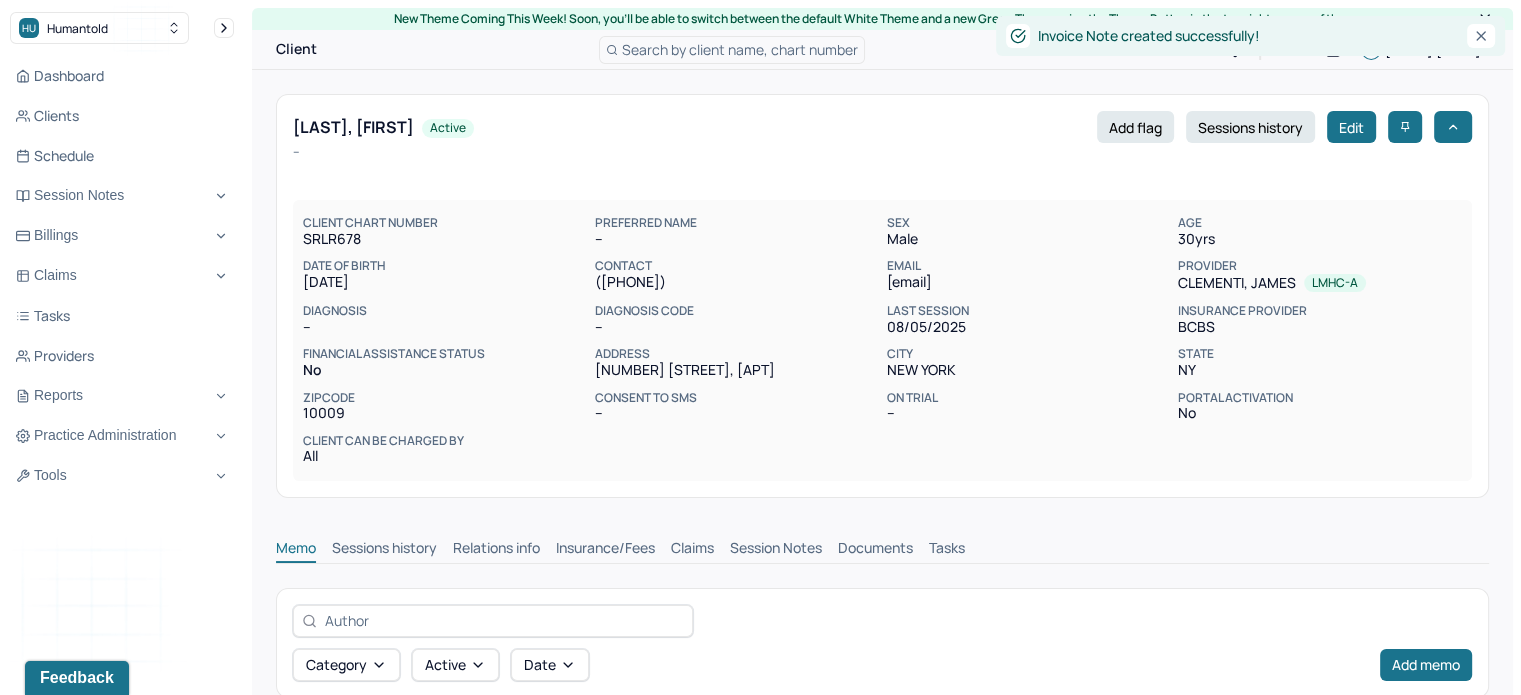 click on "Claims" at bounding box center [692, 550] 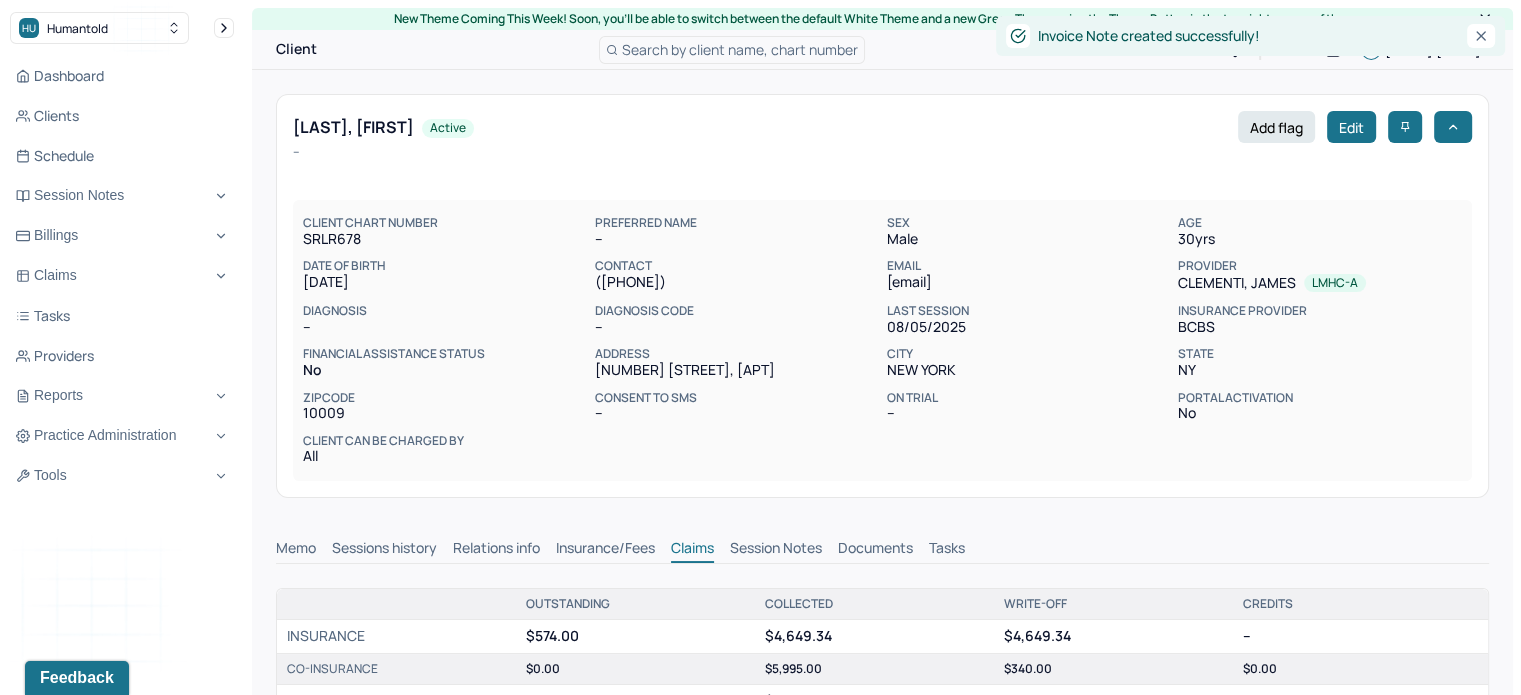 scroll, scrollTop: 0, scrollLeft: 0, axis: both 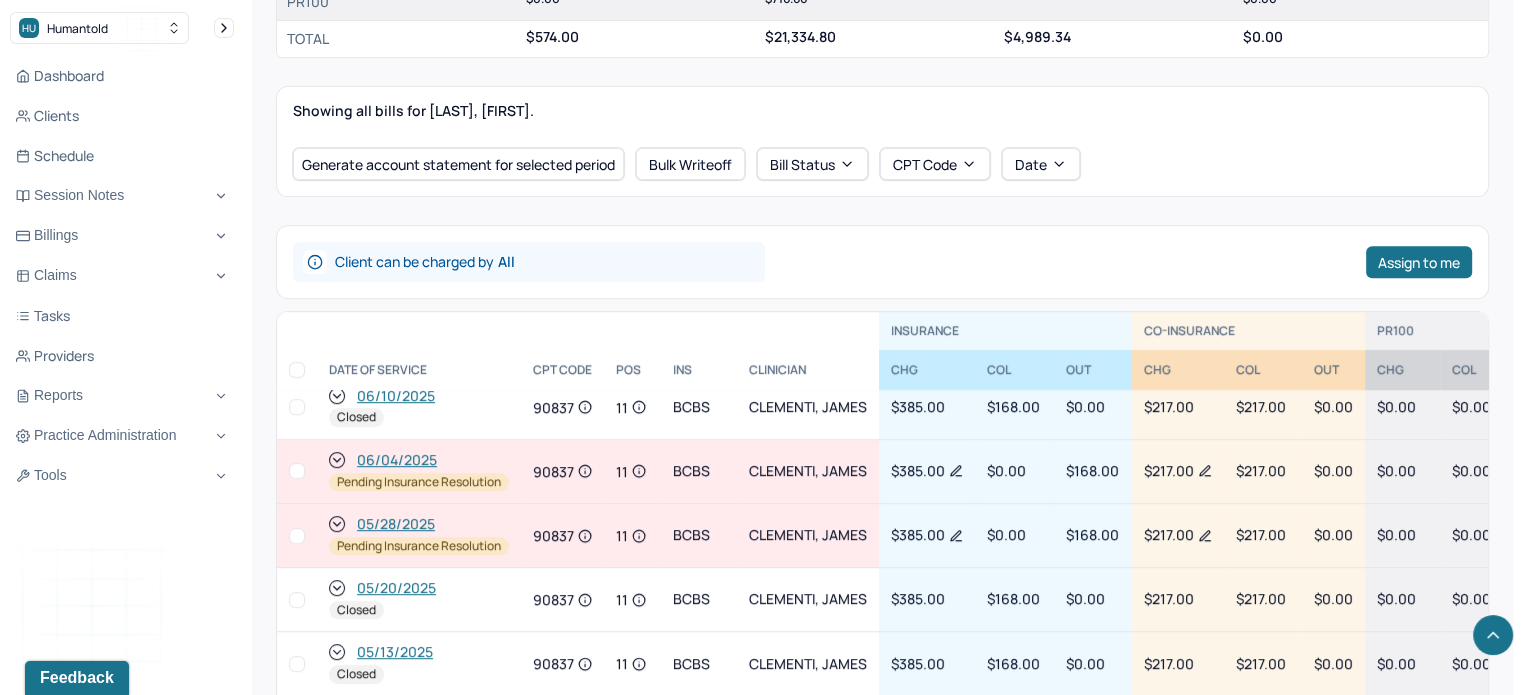 click on "06/04/2025" at bounding box center [397, 460] 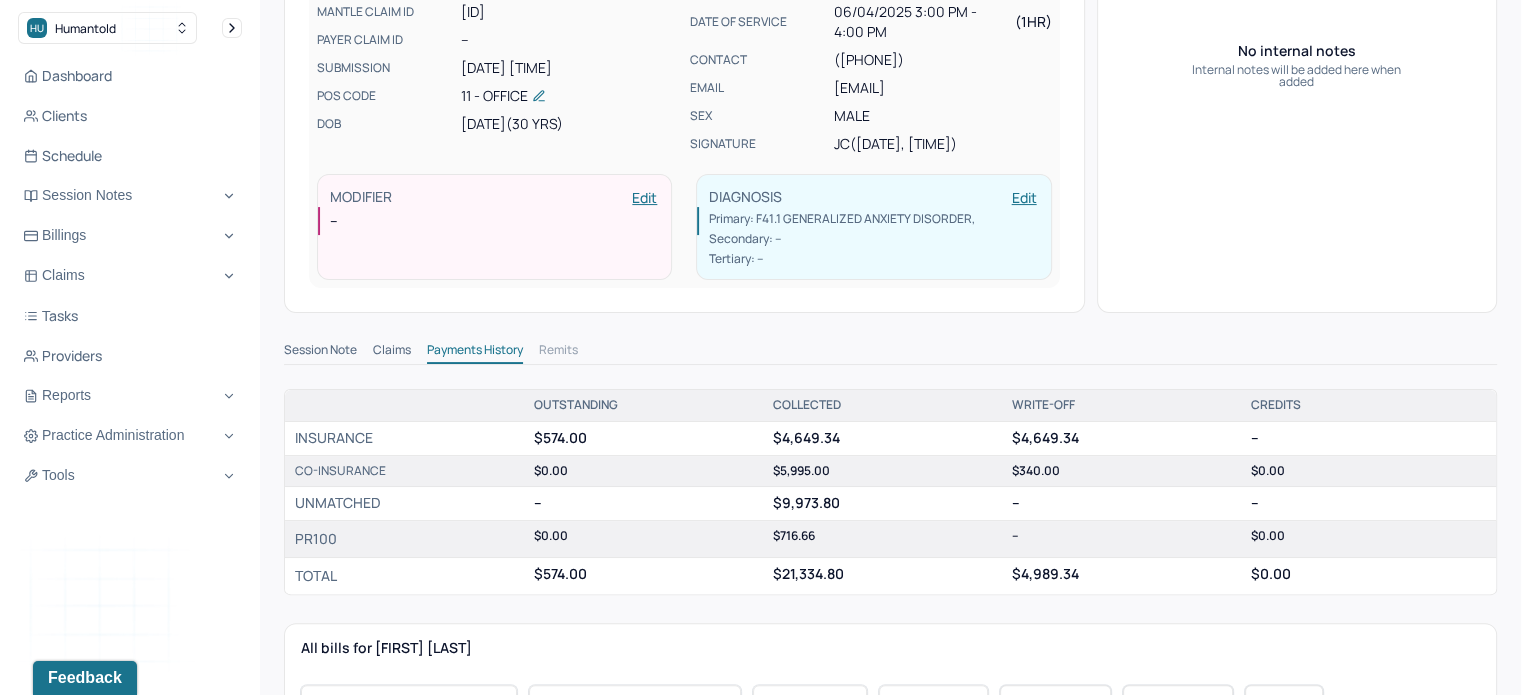 scroll, scrollTop: 500, scrollLeft: 0, axis: vertical 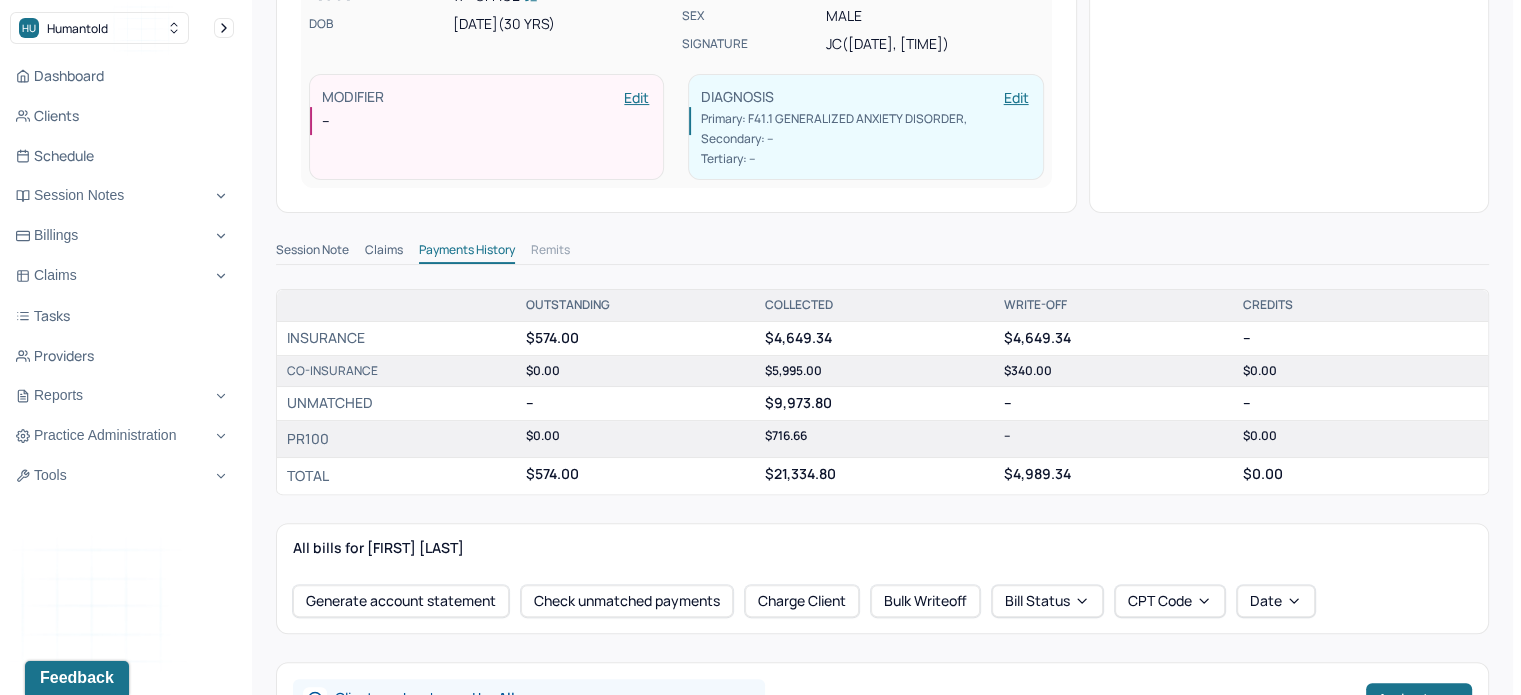 click on "Claims" at bounding box center (384, 252) 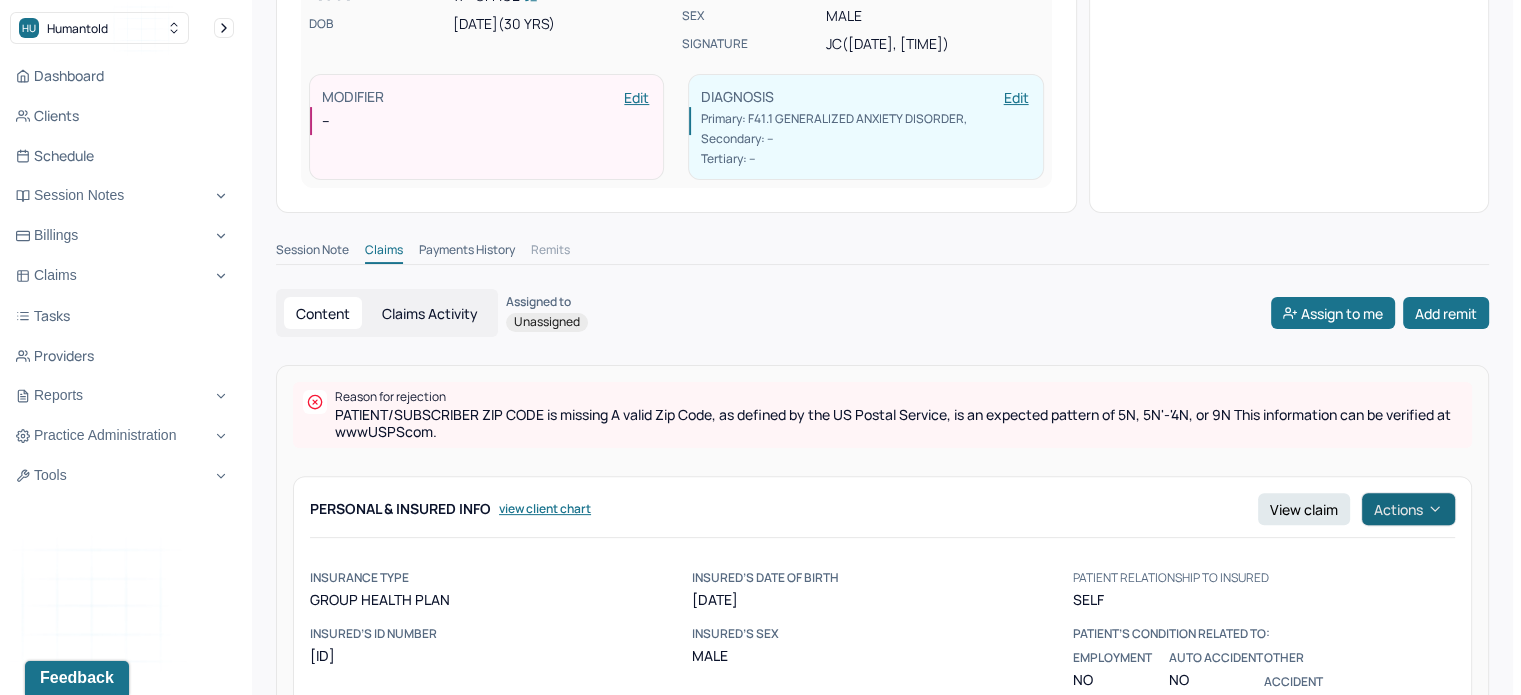 click on "Actions" at bounding box center [1408, 509] 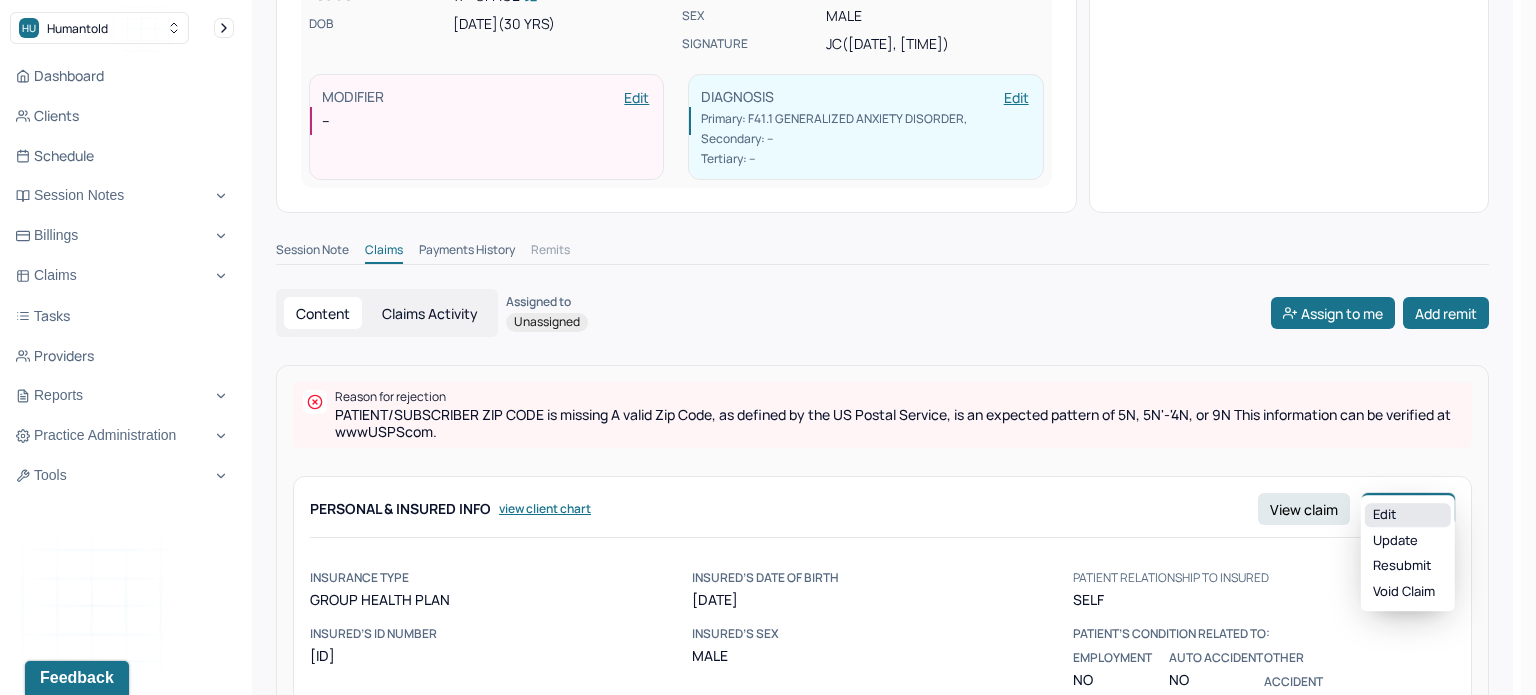 click on "Edit" at bounding box center (1408, 515) 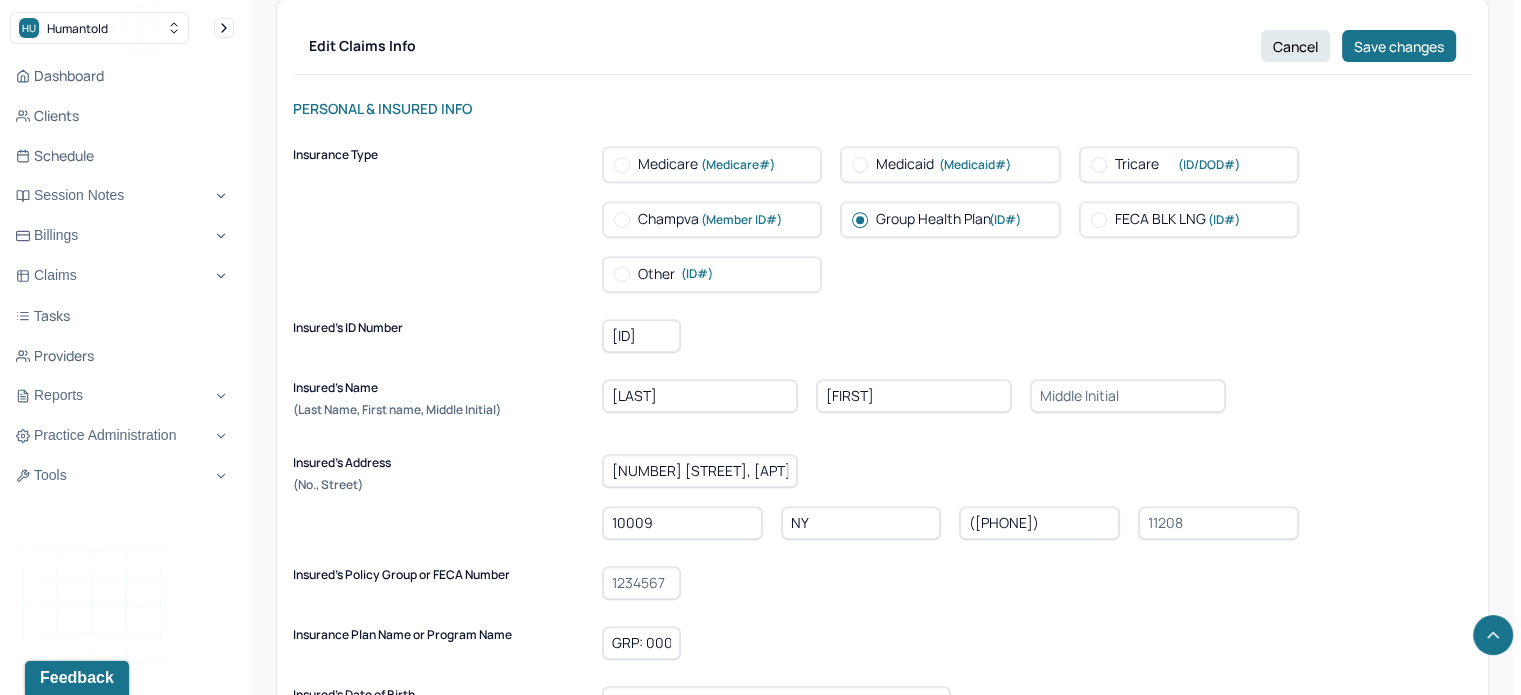 scroll, scrollTop: 968, scrollLeft: 0, axis: vertical 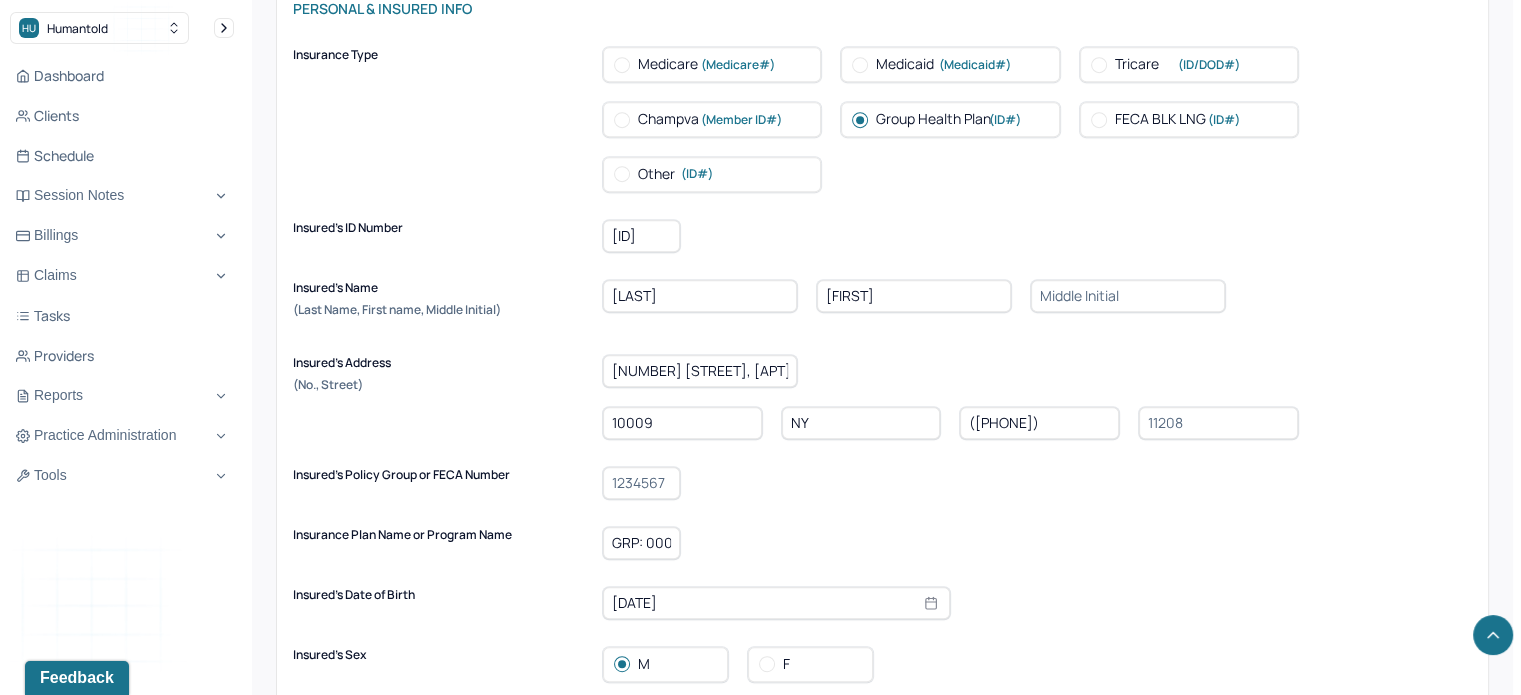 click on "10009" at bounding box center (682, 423) 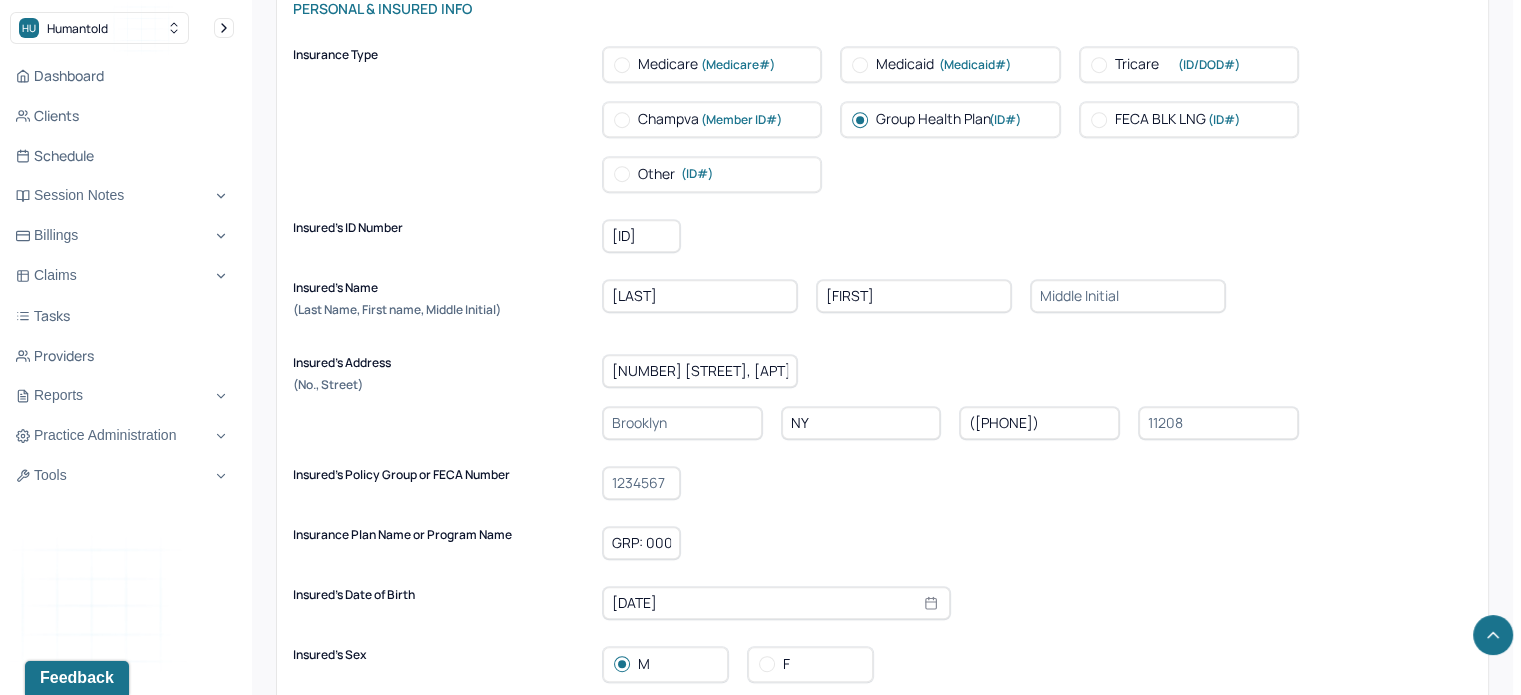type 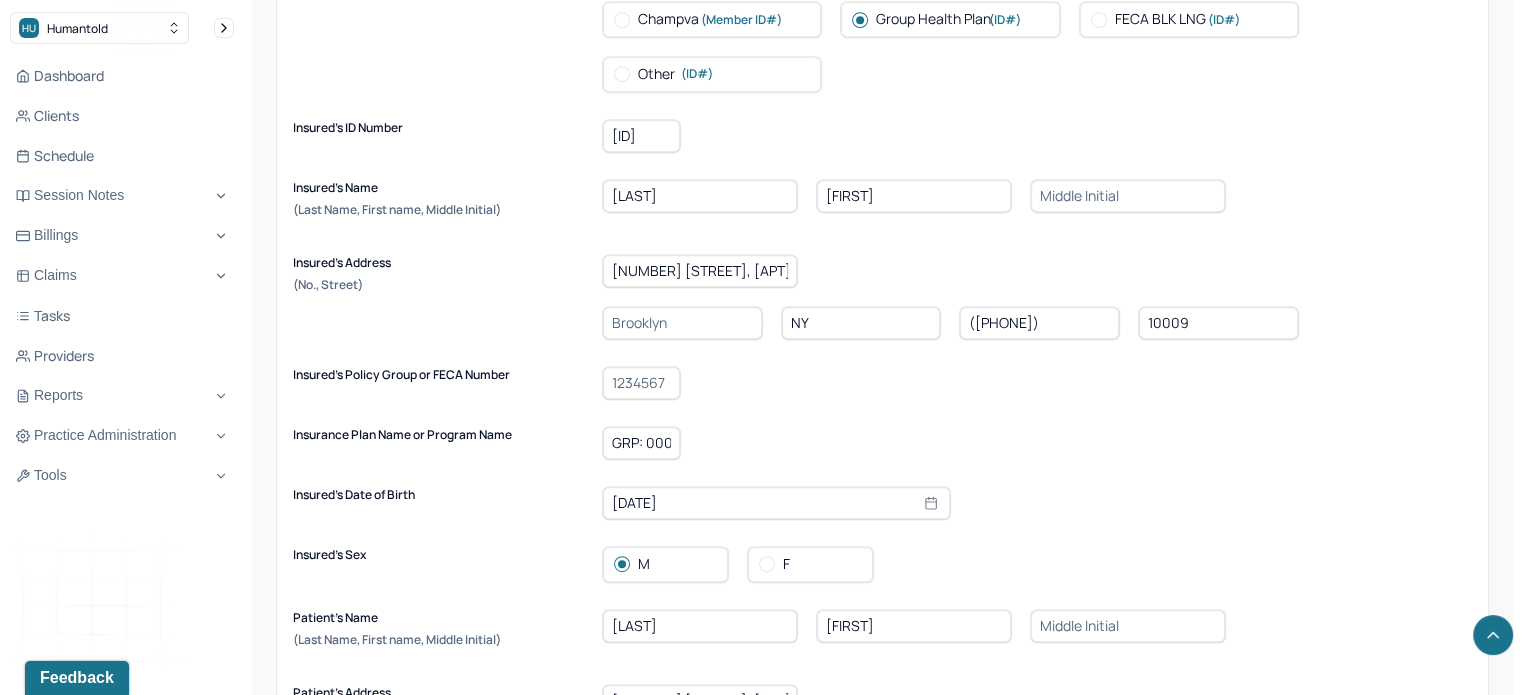 scroll, scrollTop: 1168, scrollLeft: 0, axis: vertical 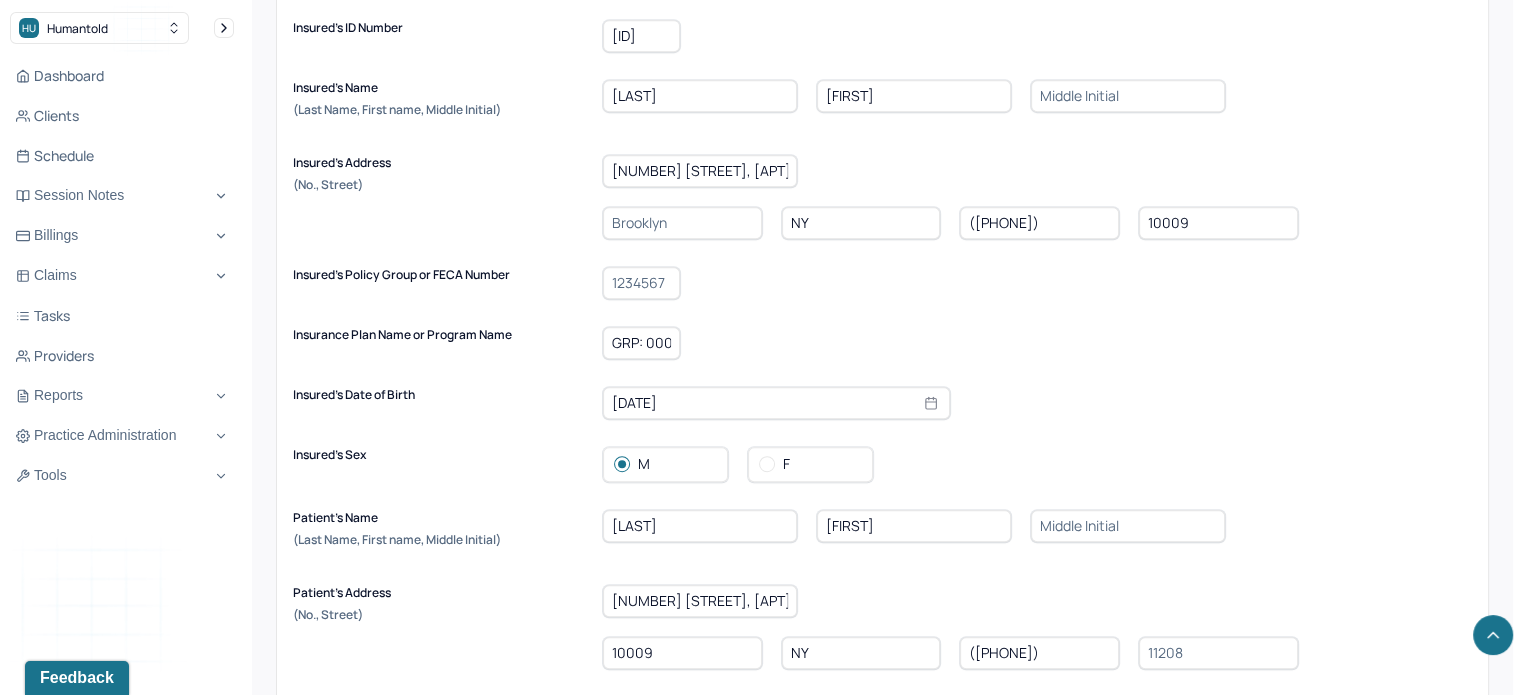 type on "10009" 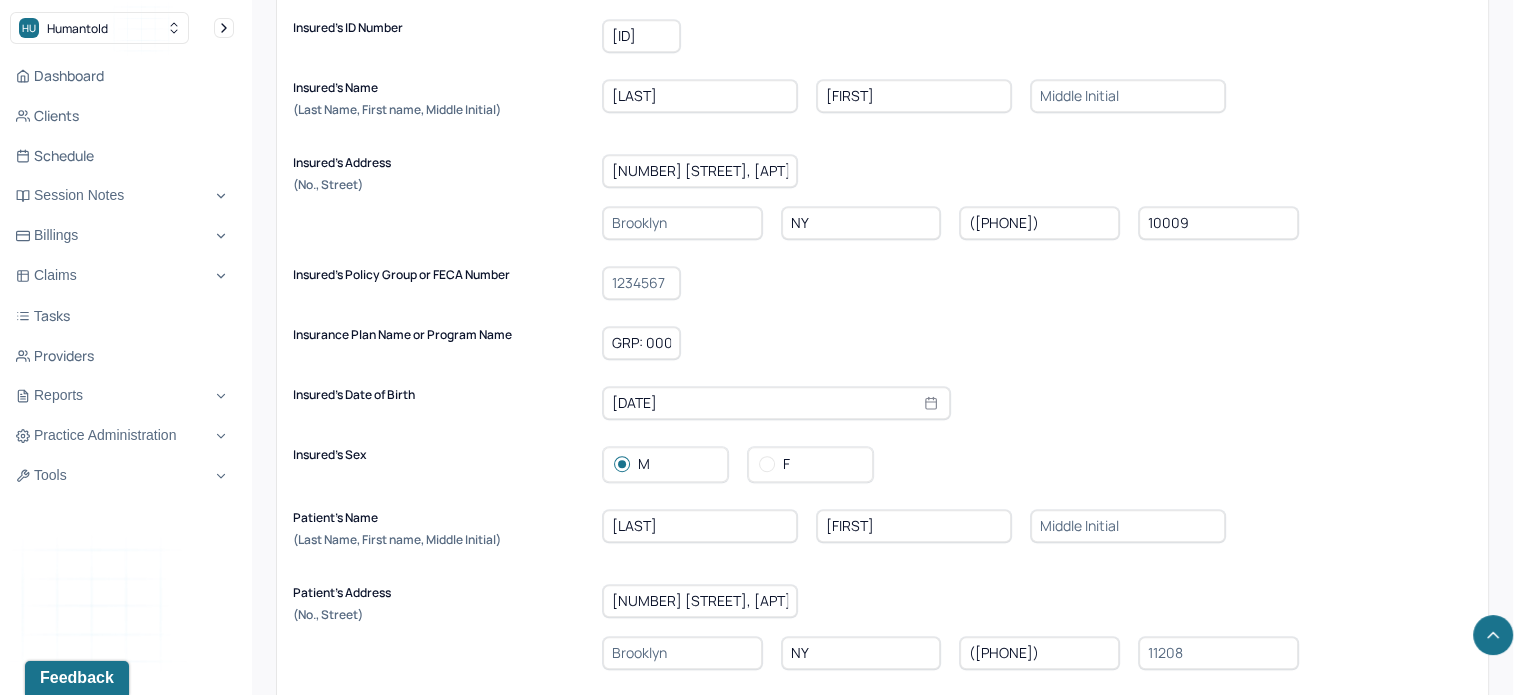 type 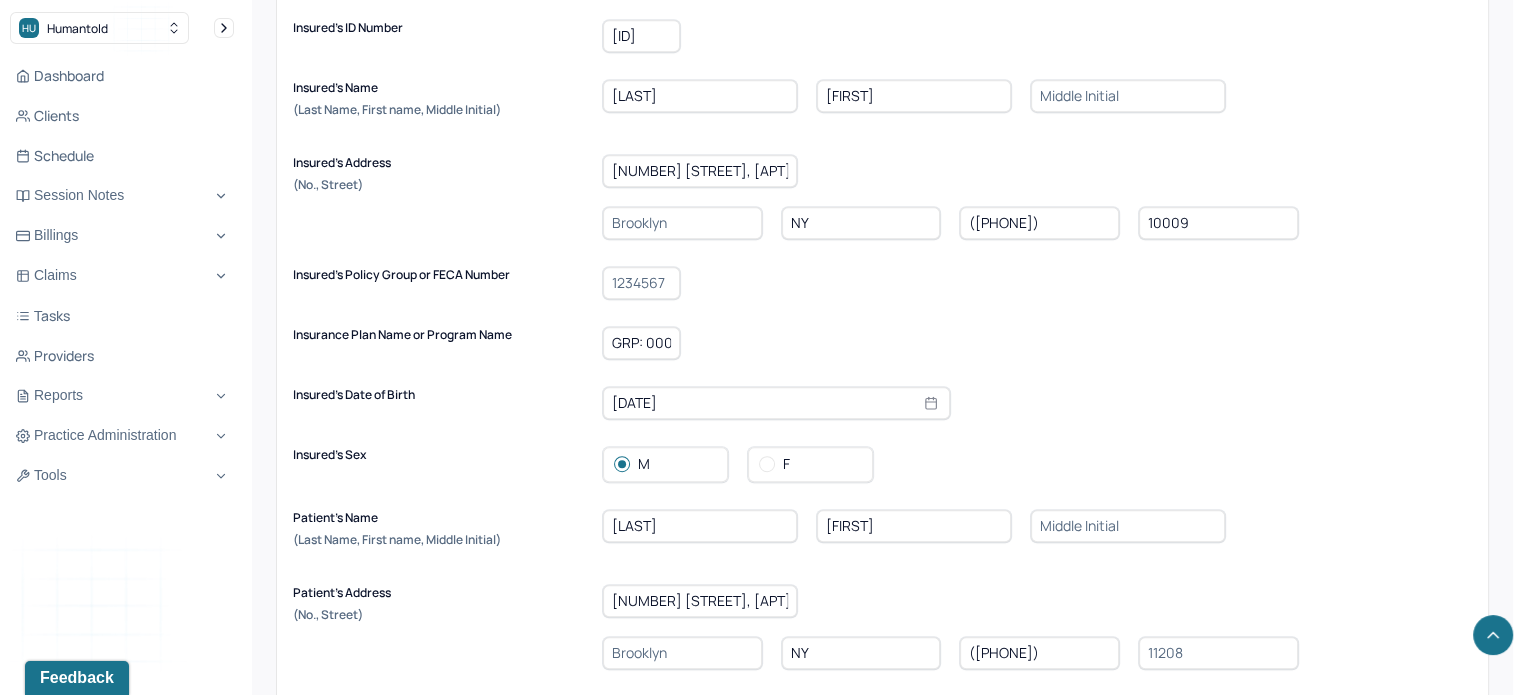 paste on "10009" 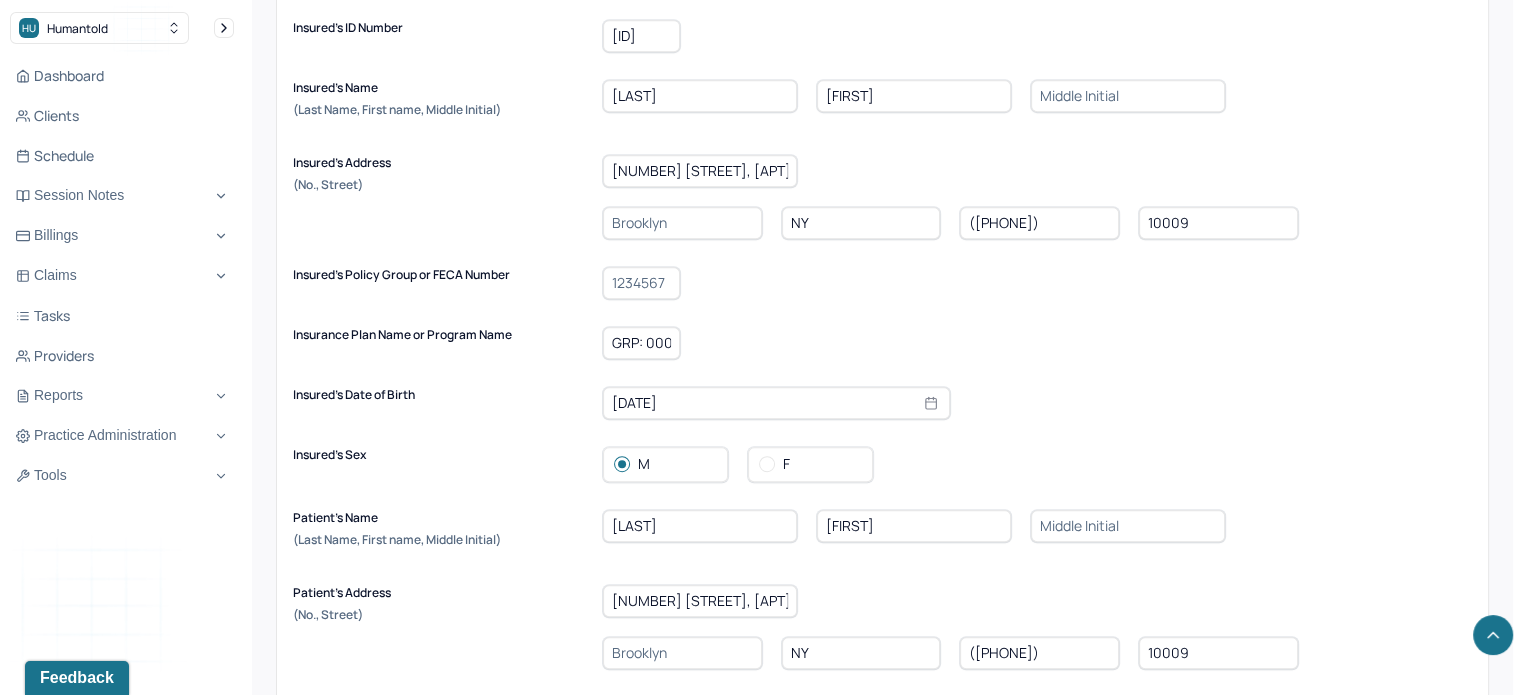 type on "10009" 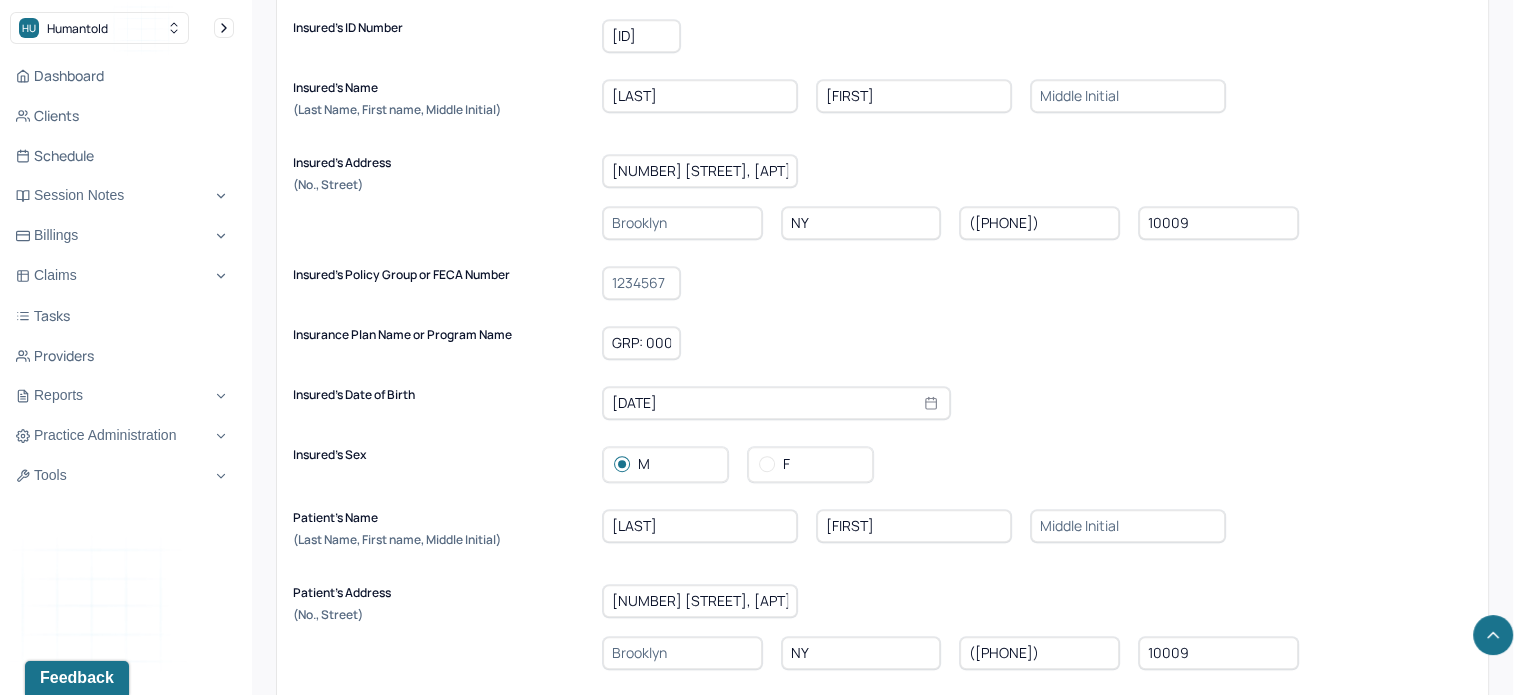 type on "NEW YORK" 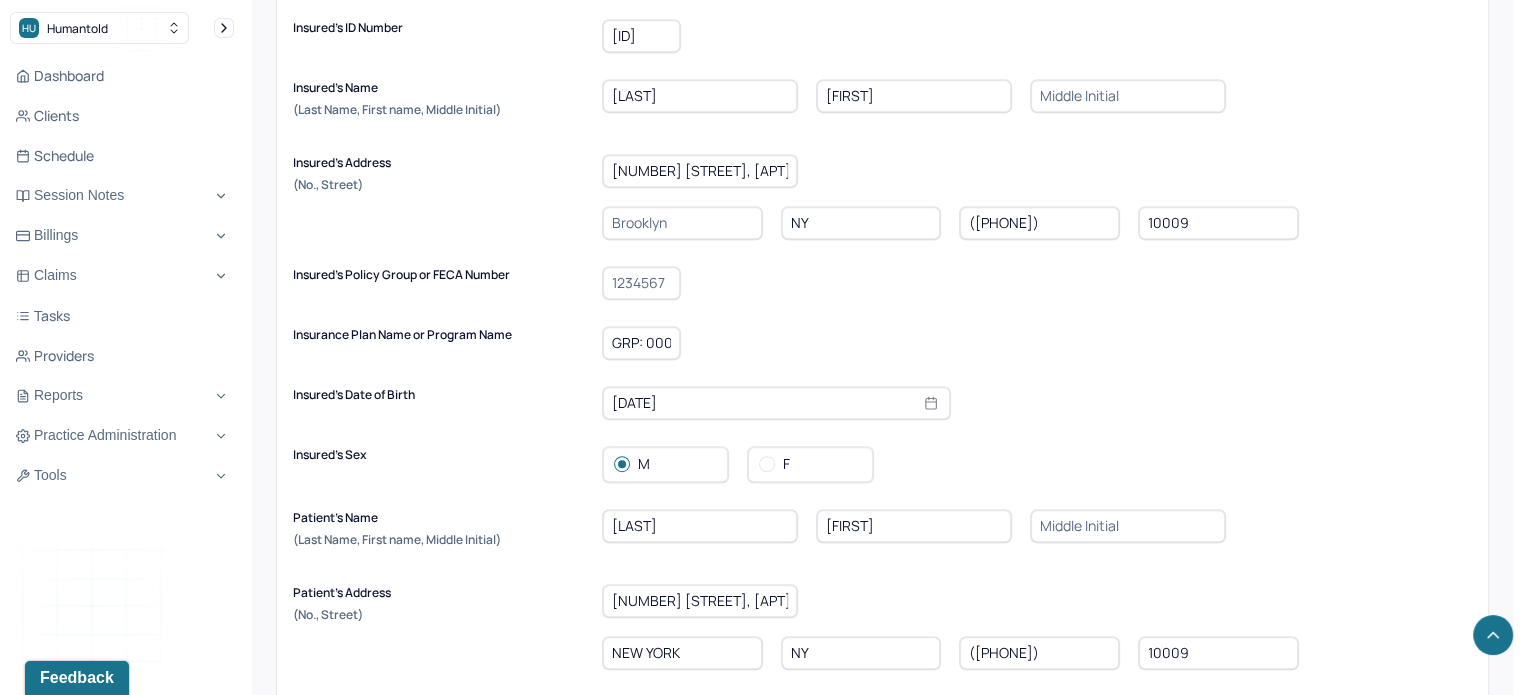 click at bounding box center (682, 223) 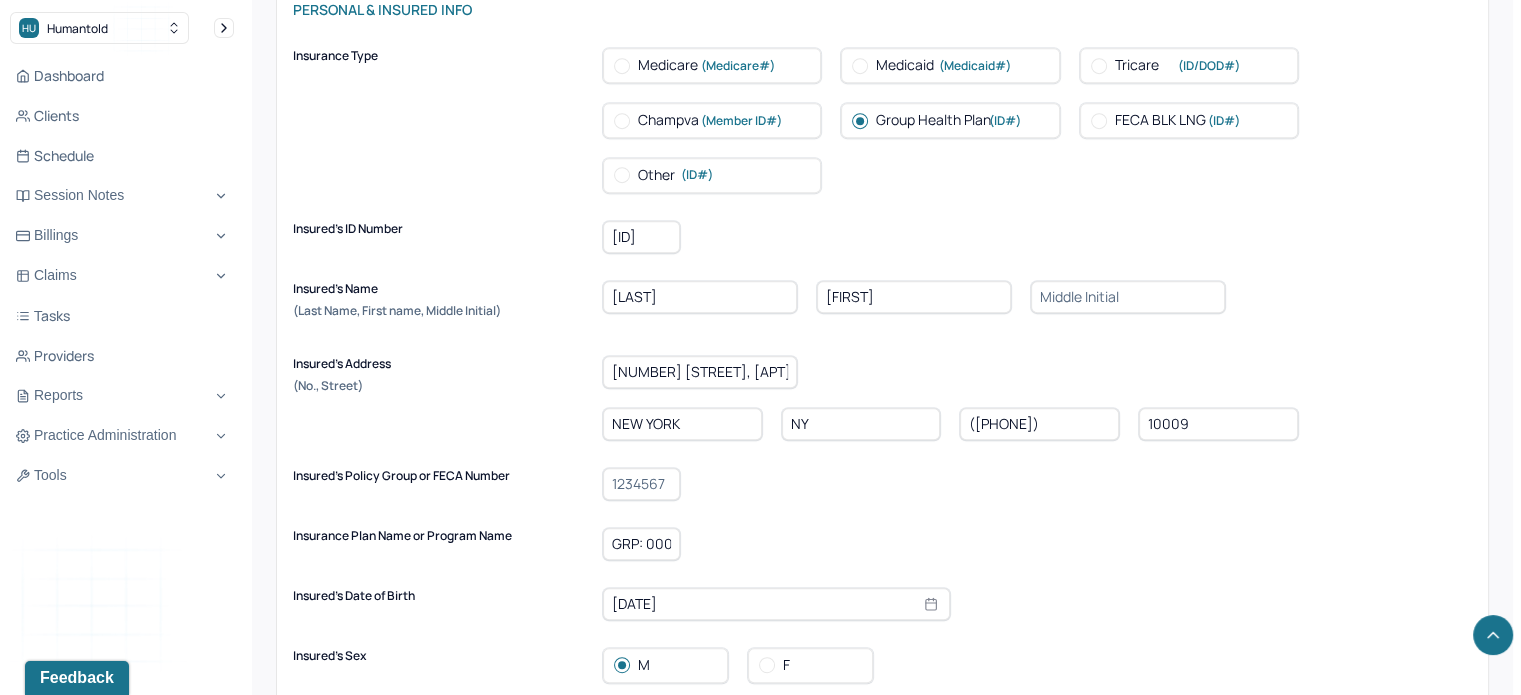 scroll, scrollTop: 768, scrollLeft: 0, axis: vertical 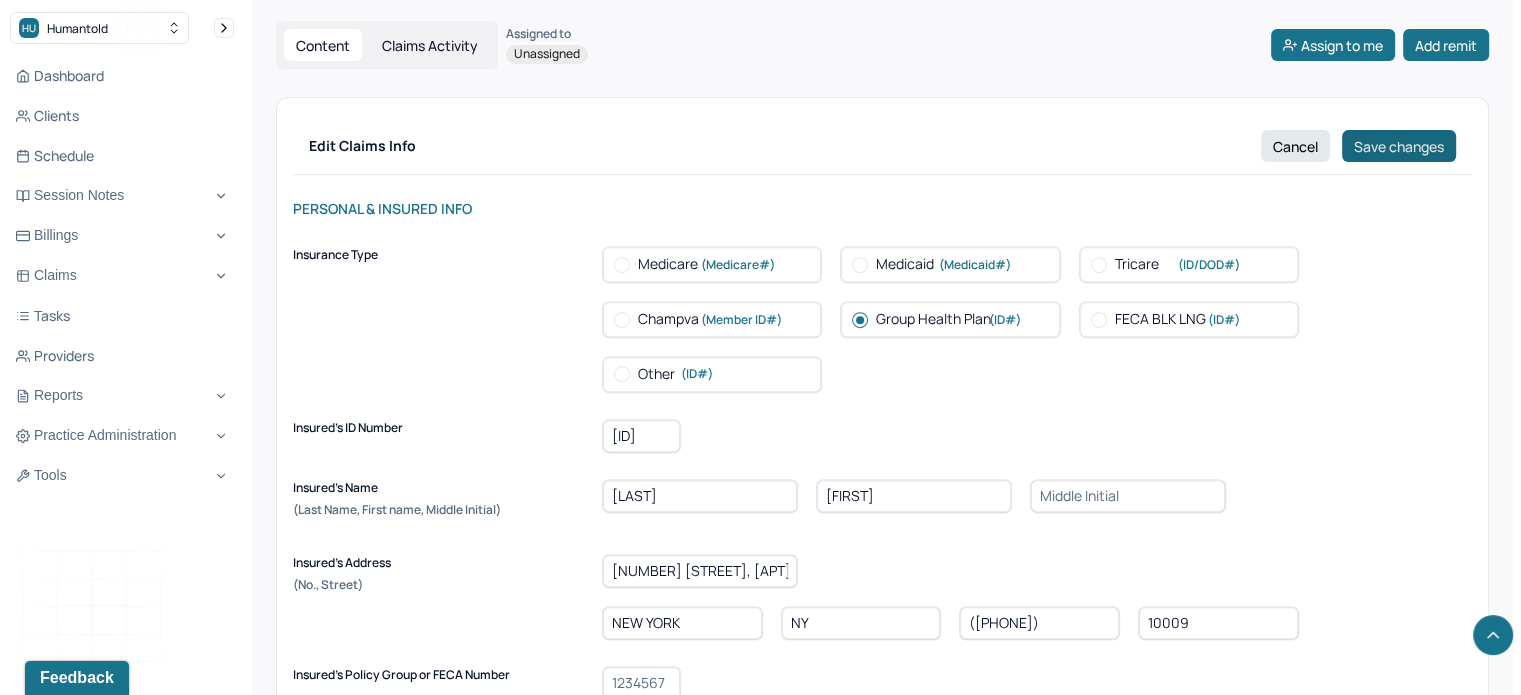 click on "Save changes" at bounding box center [1399, 146] 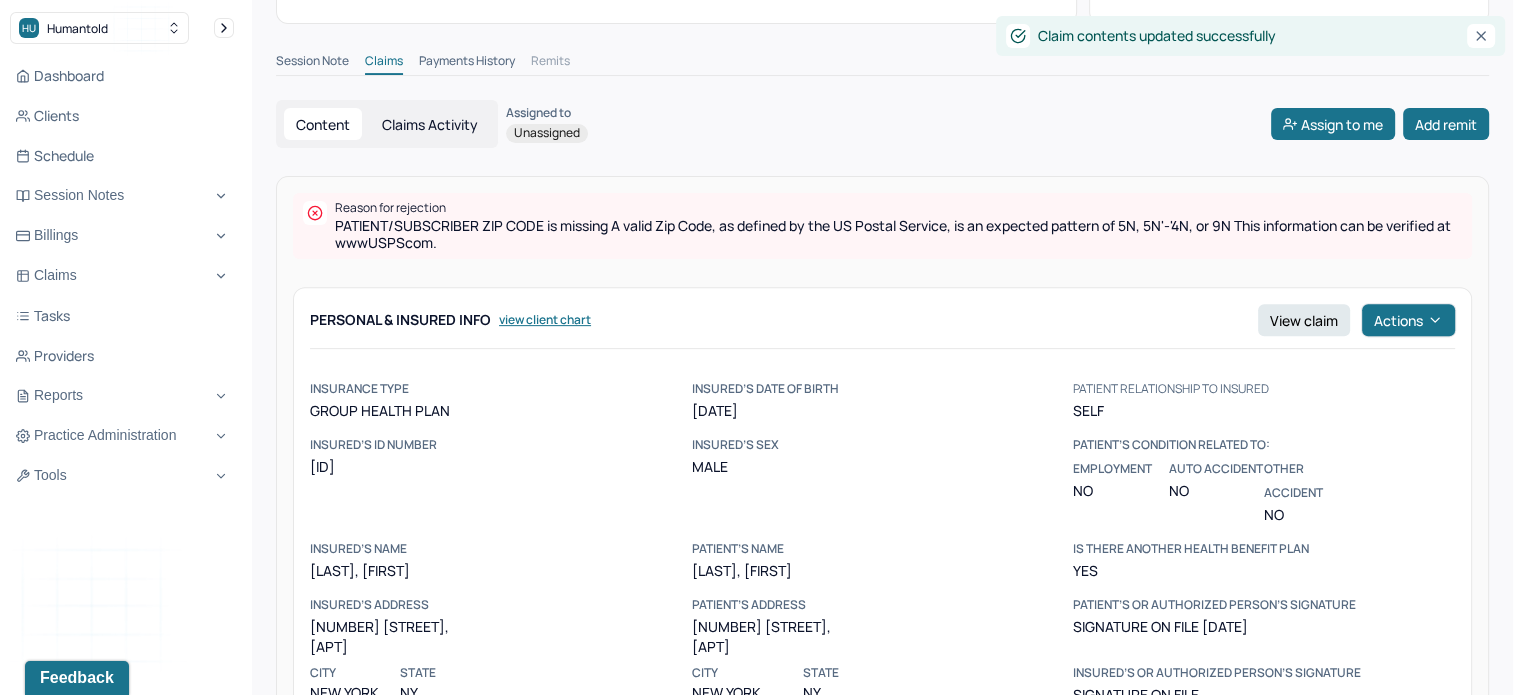 scroll, scrollTop: 568, scrollLeft: 0, axis: vertical 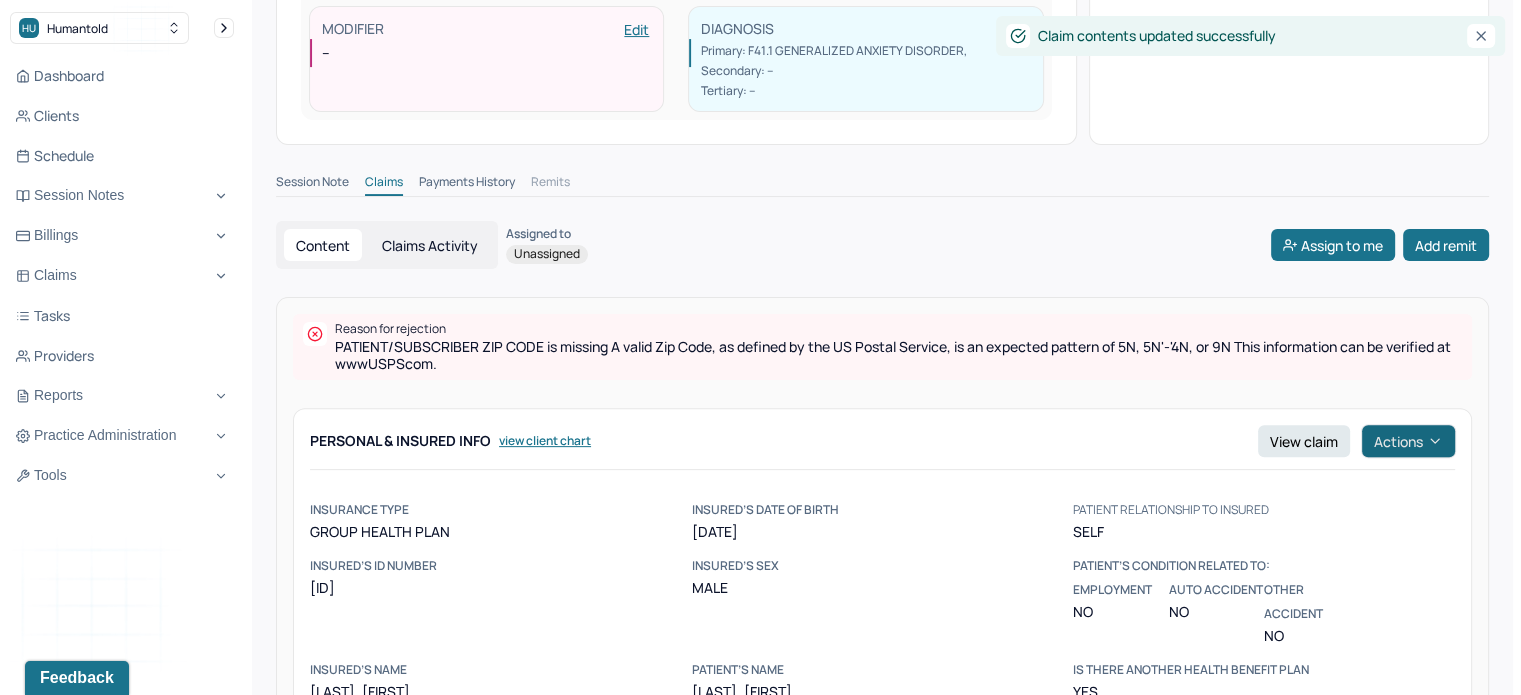 click on "Actions" at bounding box center [1408, 441] 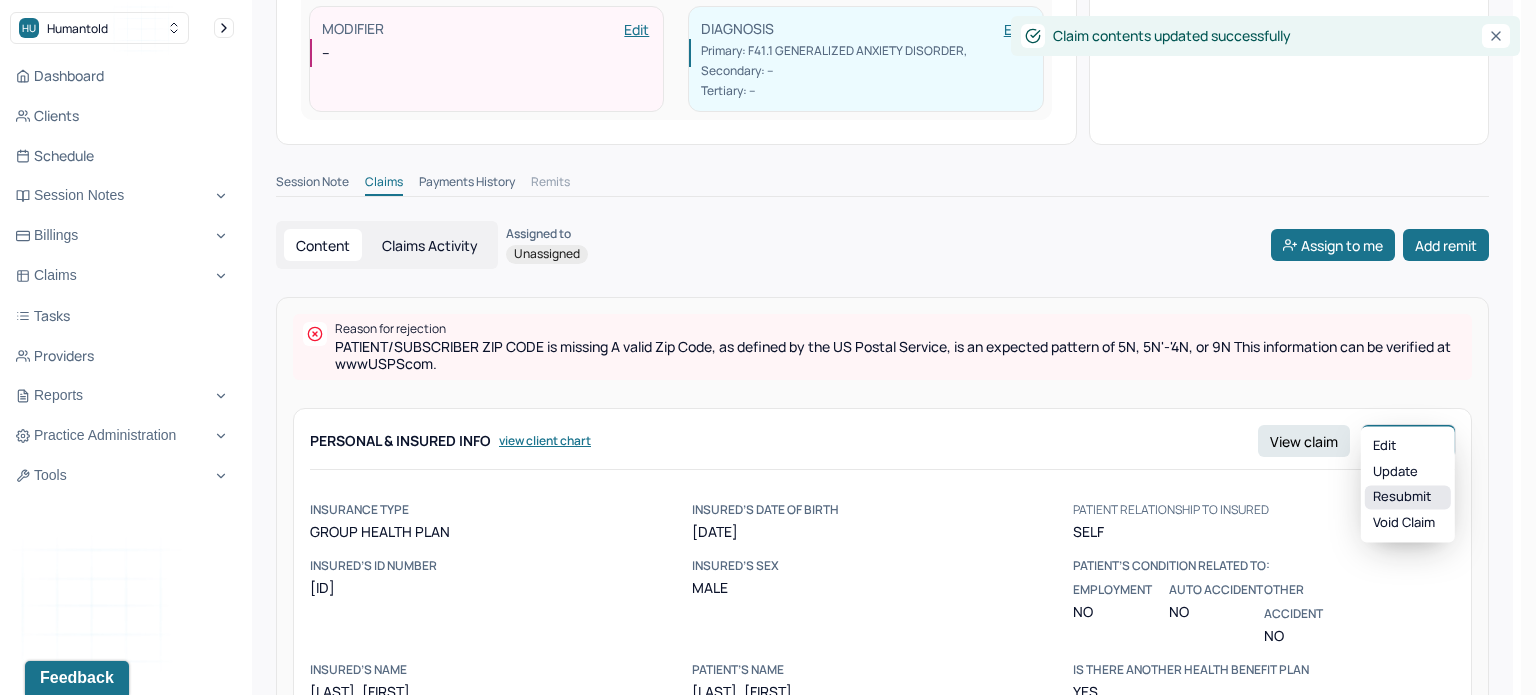 click on "Resubmit" at bounding box center [1408, 498] 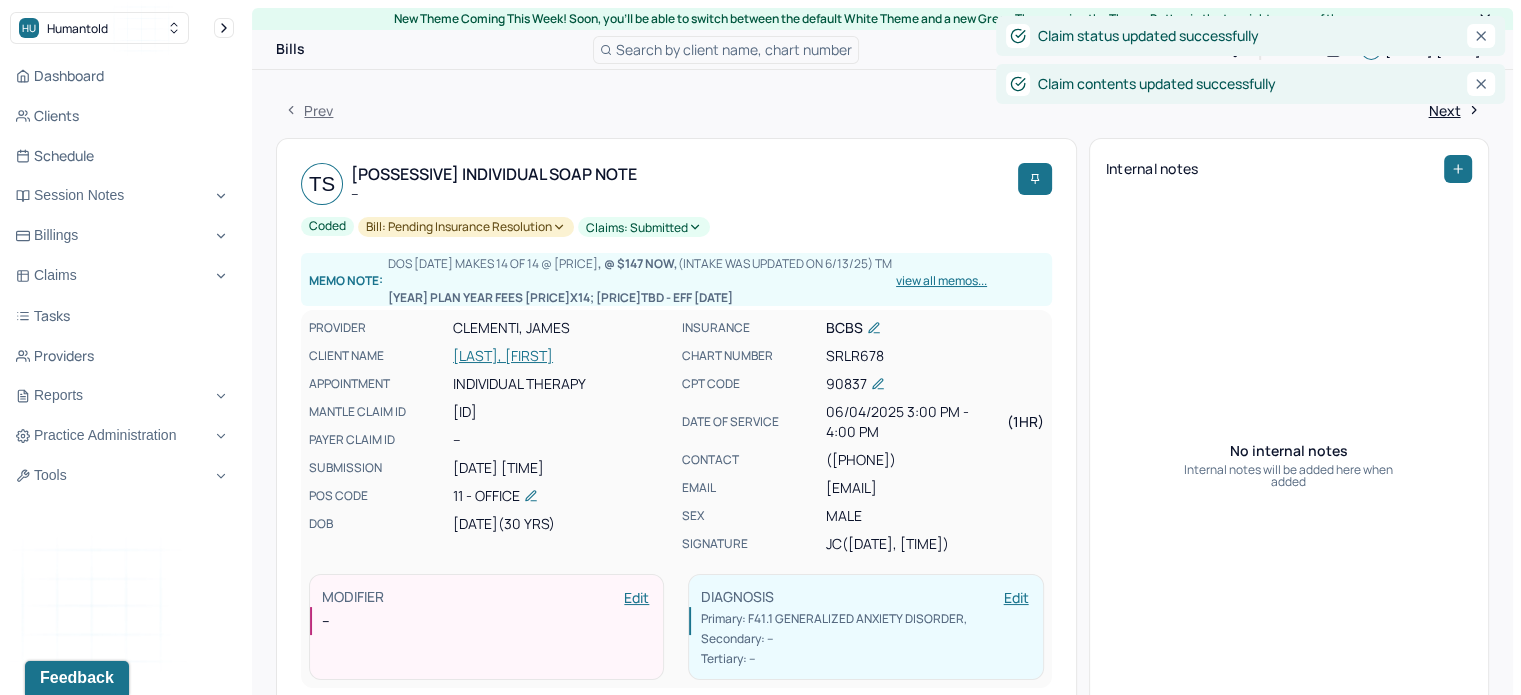 scroll, scrollTop: 0, scrollLeft: 0, axis: both 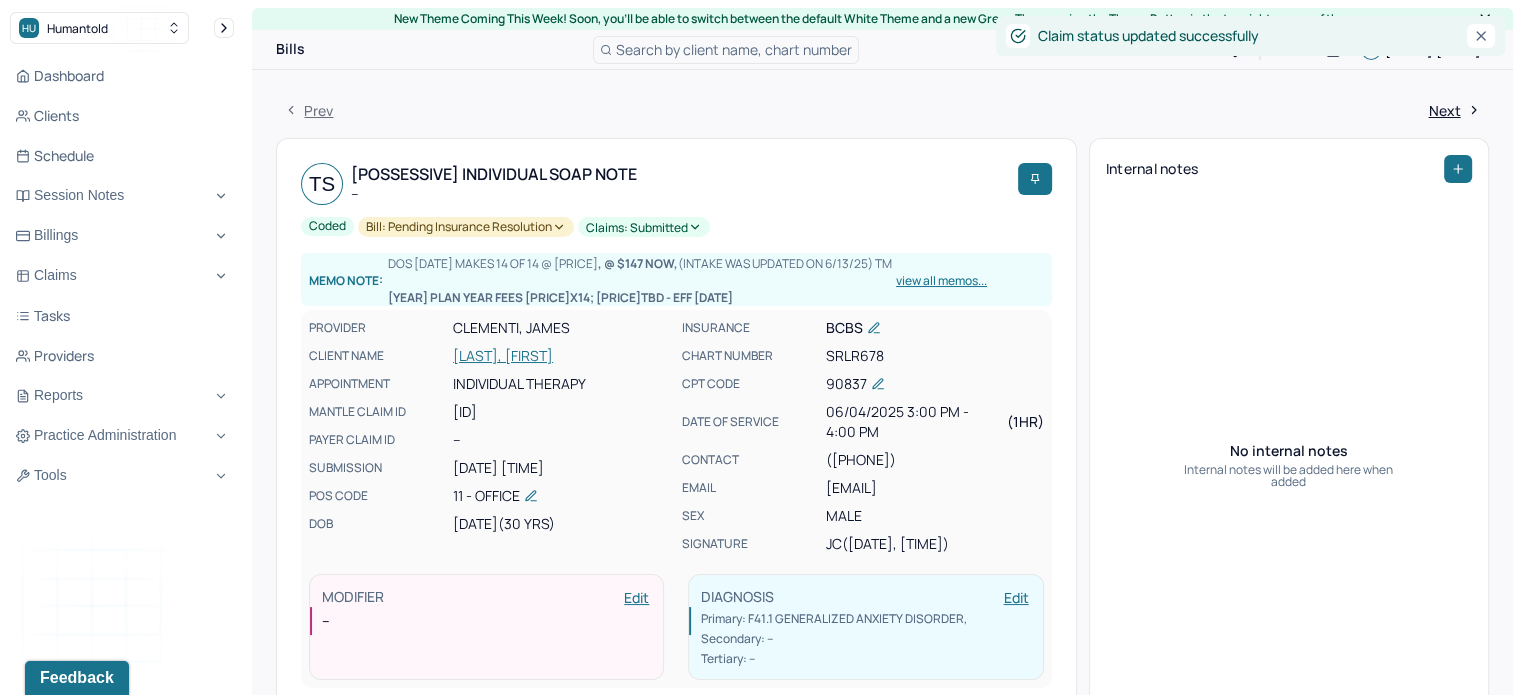 click 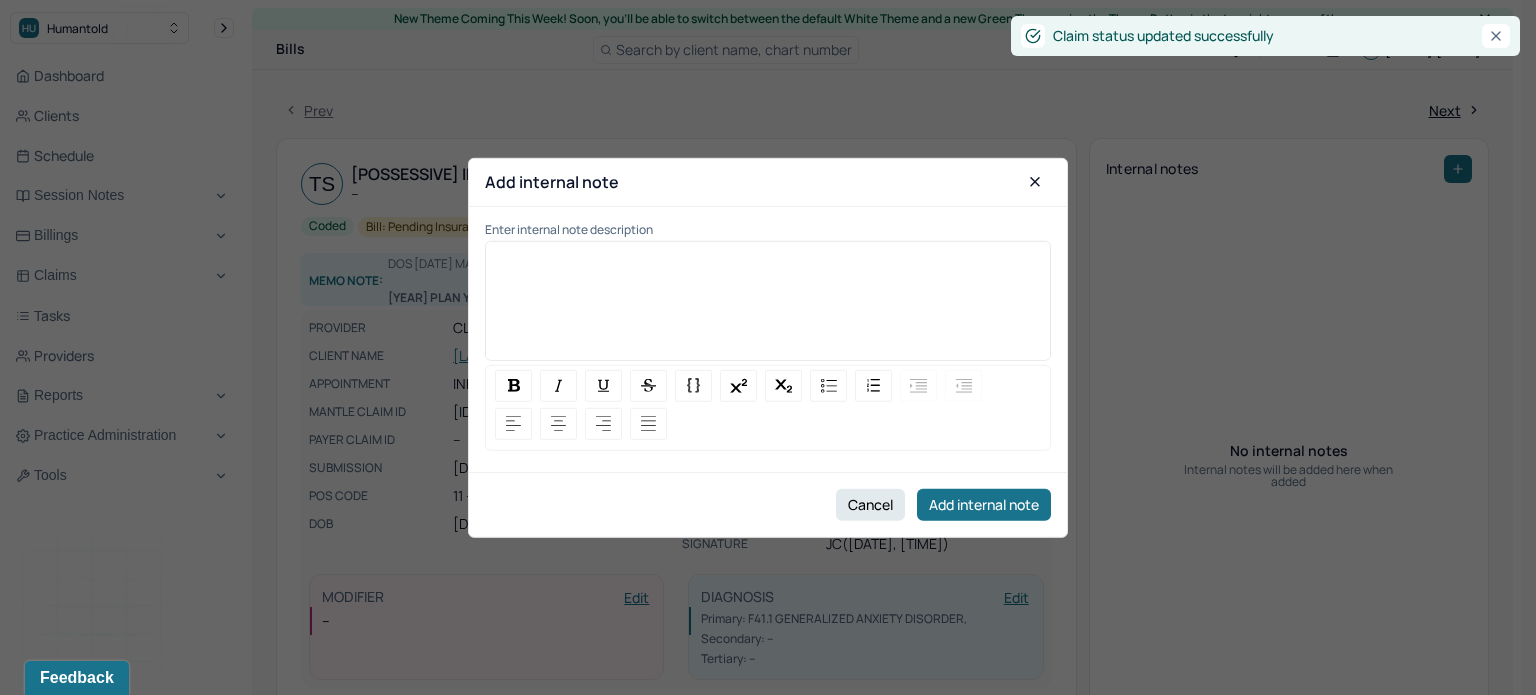 click at bounding box center (768, 308) 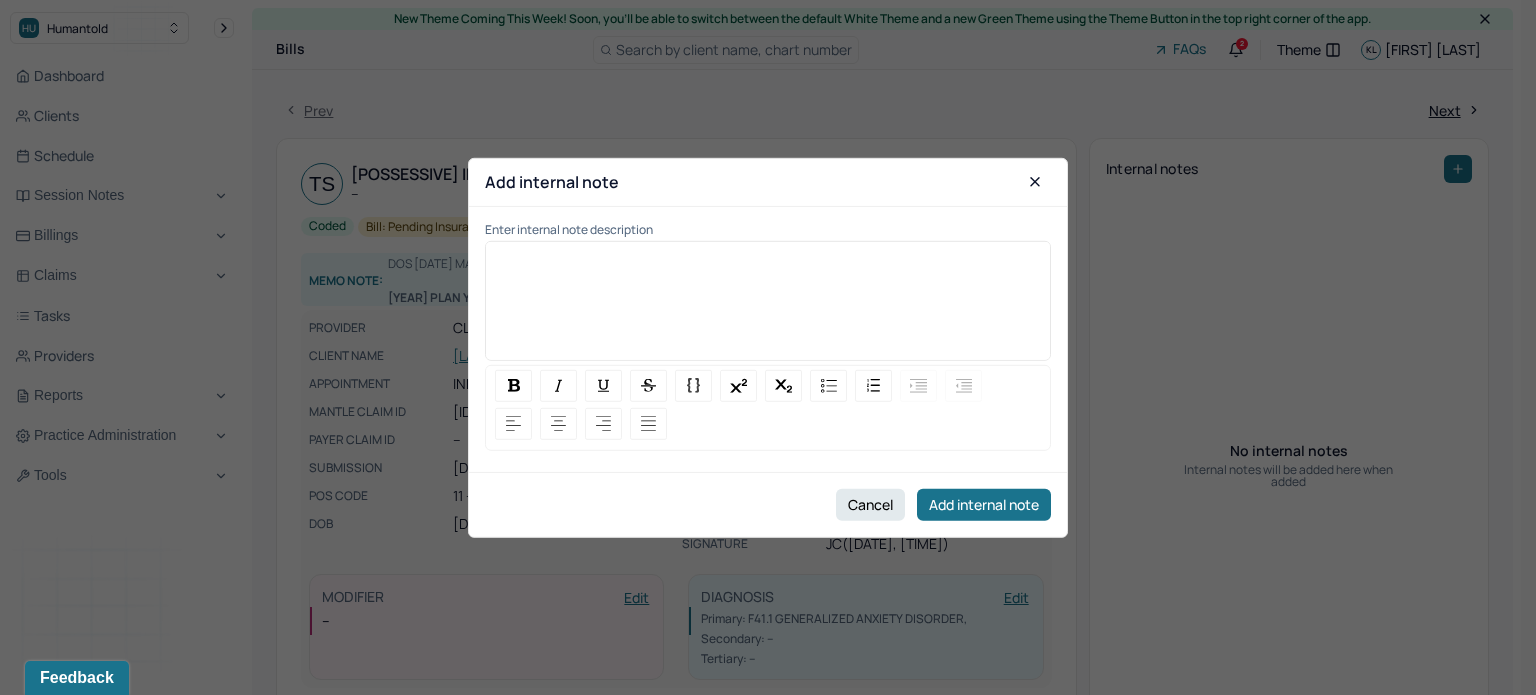 type 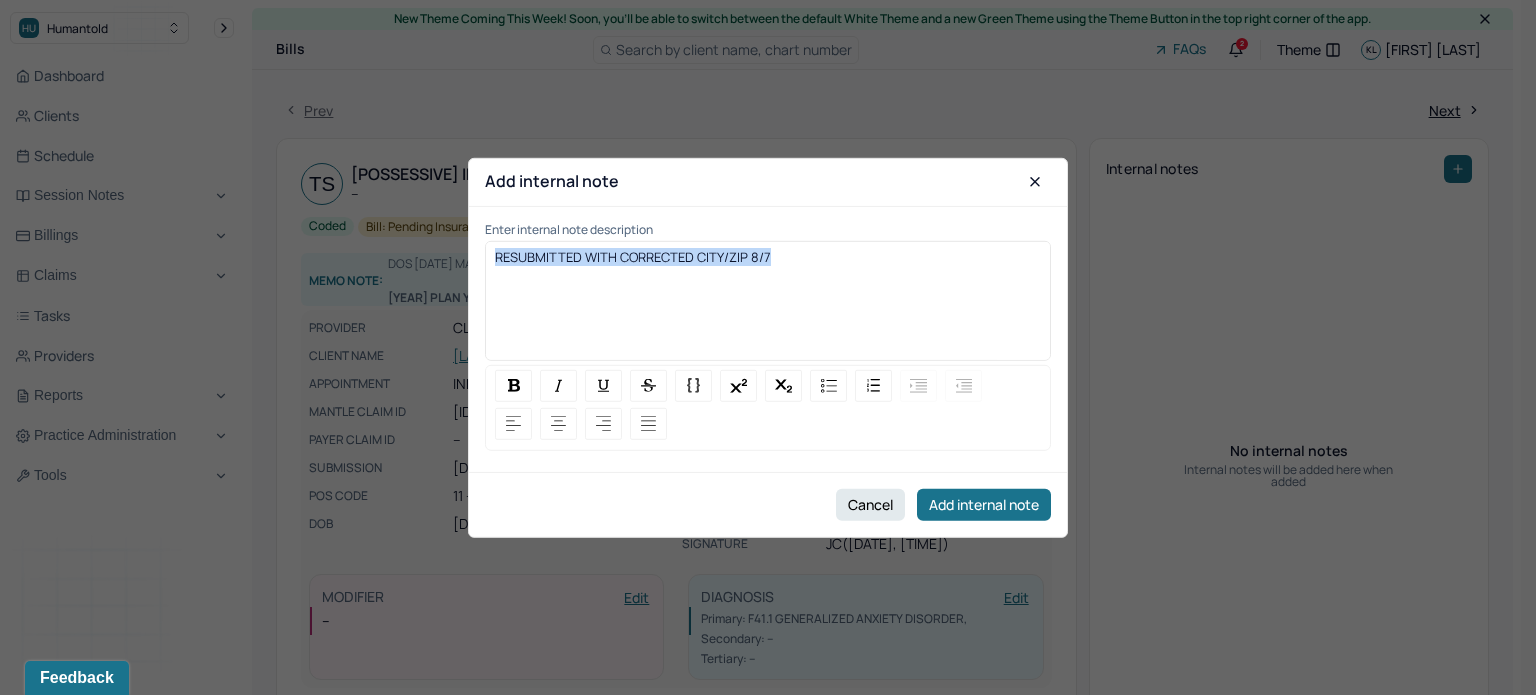 drag, startPoint x: 880, startPoint y: 302, endPoint x: 296, endPoint y: 267, distance: 585.04785 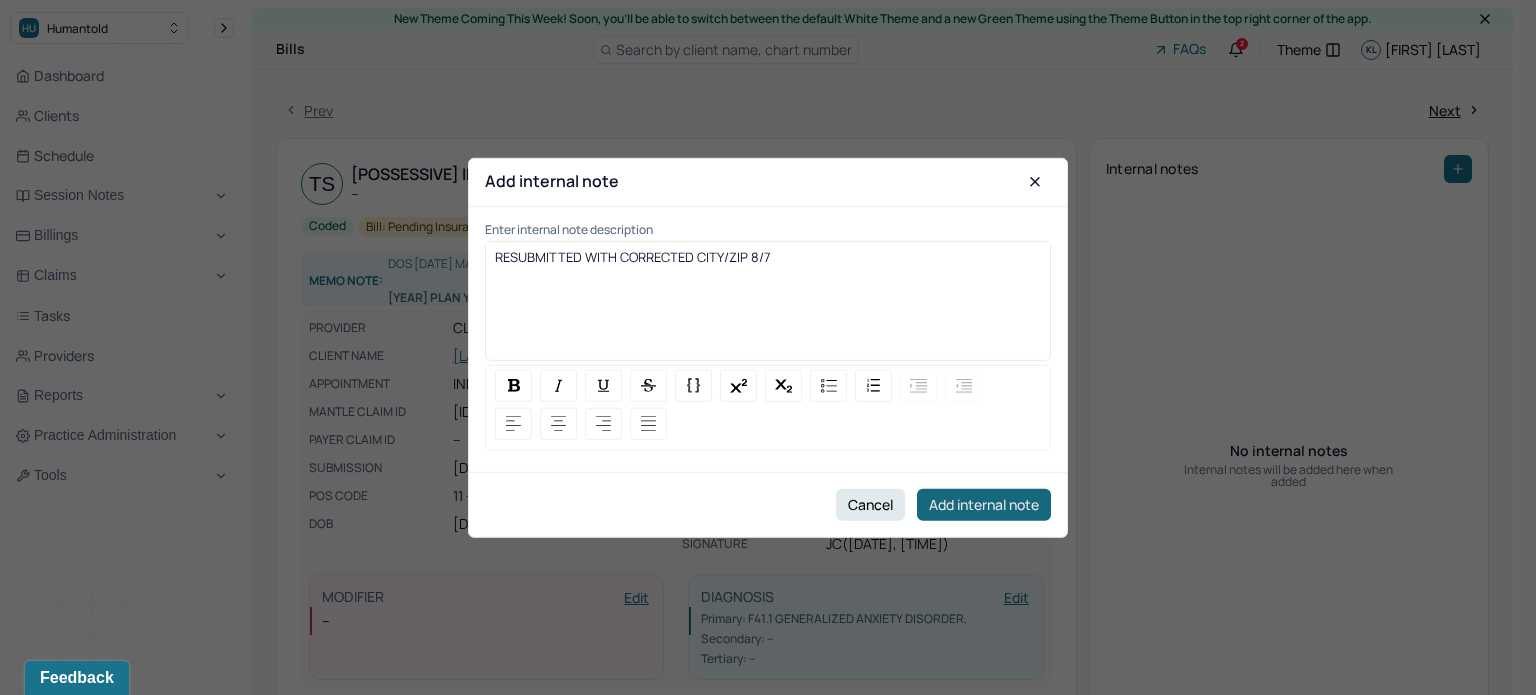 click on "Add internal note" at bounding box center [984, 505] 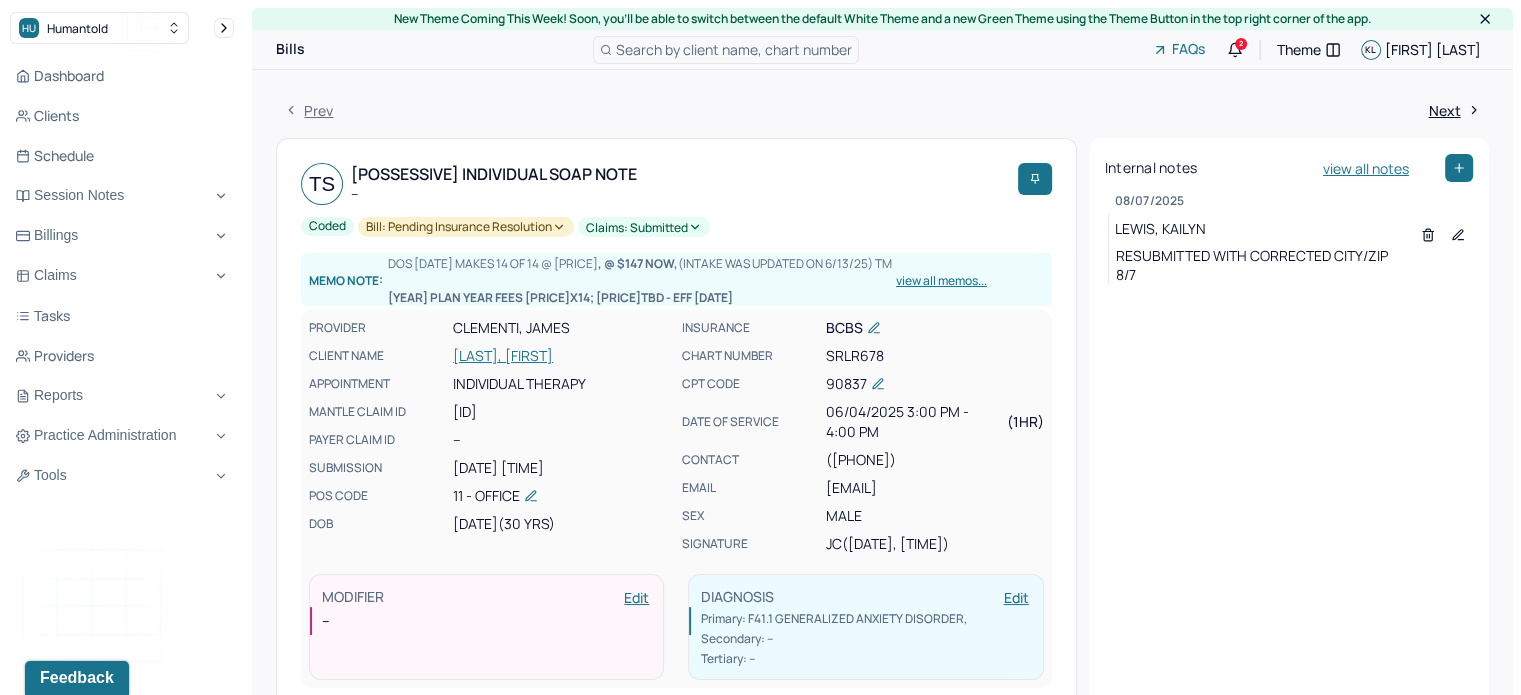 click on "Search by client name, chart number" at bounding box center [734, 49] 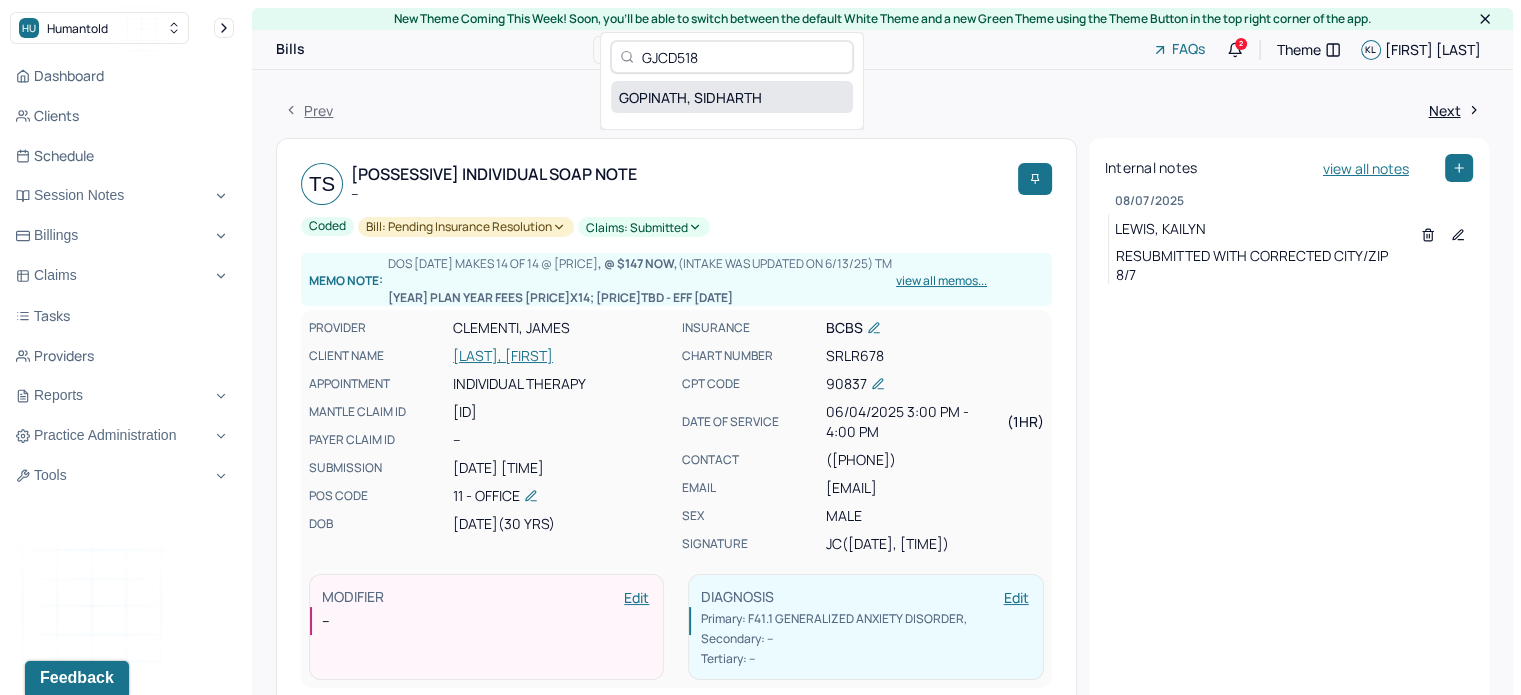 type on "GJCD518" 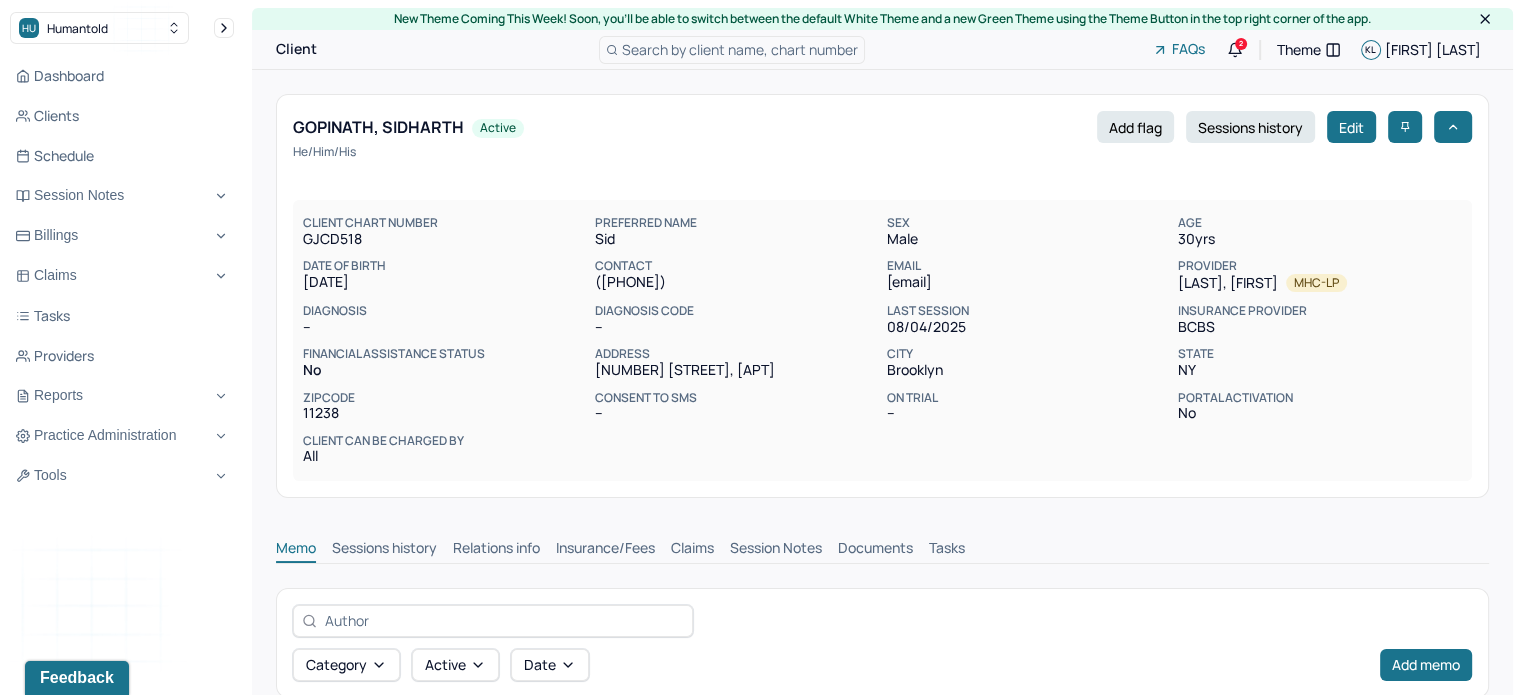 click on "Claims" at bounding box center (692, 550) 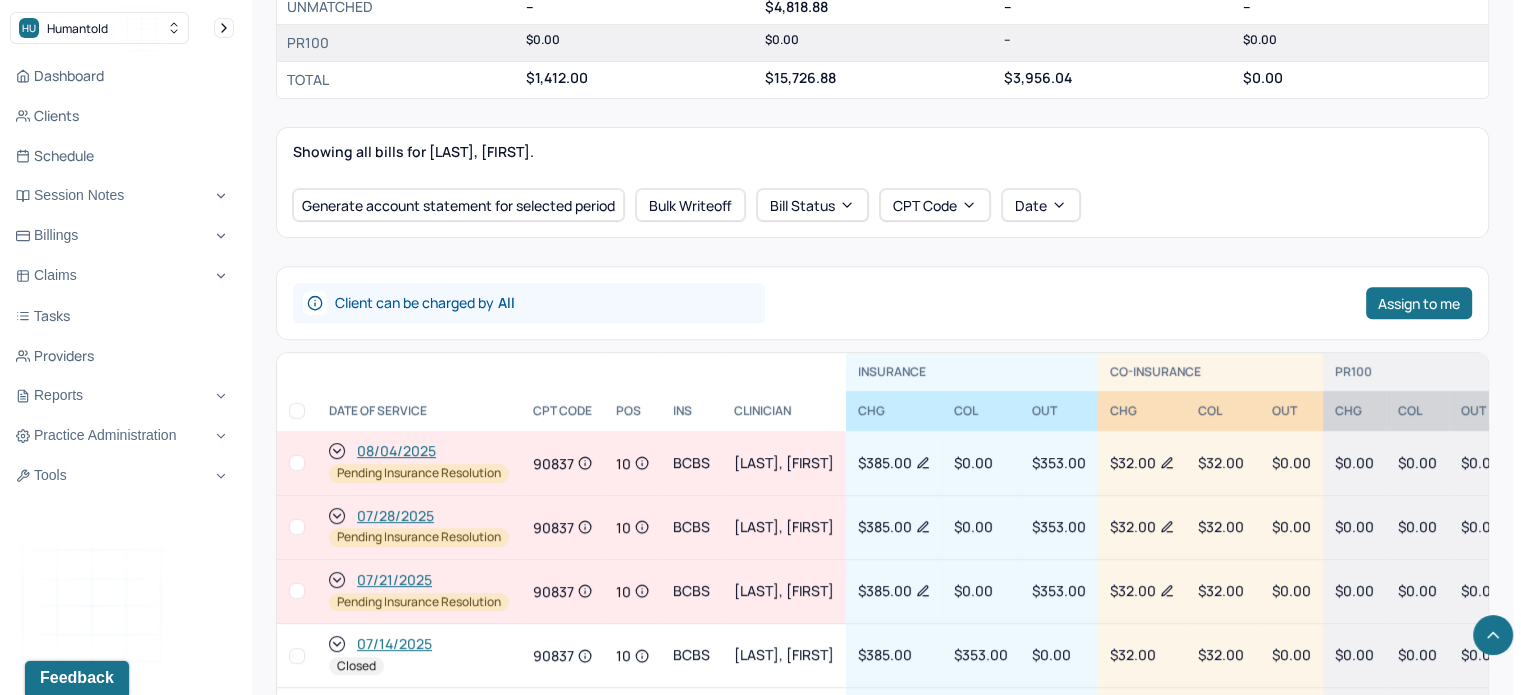 scroll, scrollTop: 700, scrollLeft: 0, axis: vertical 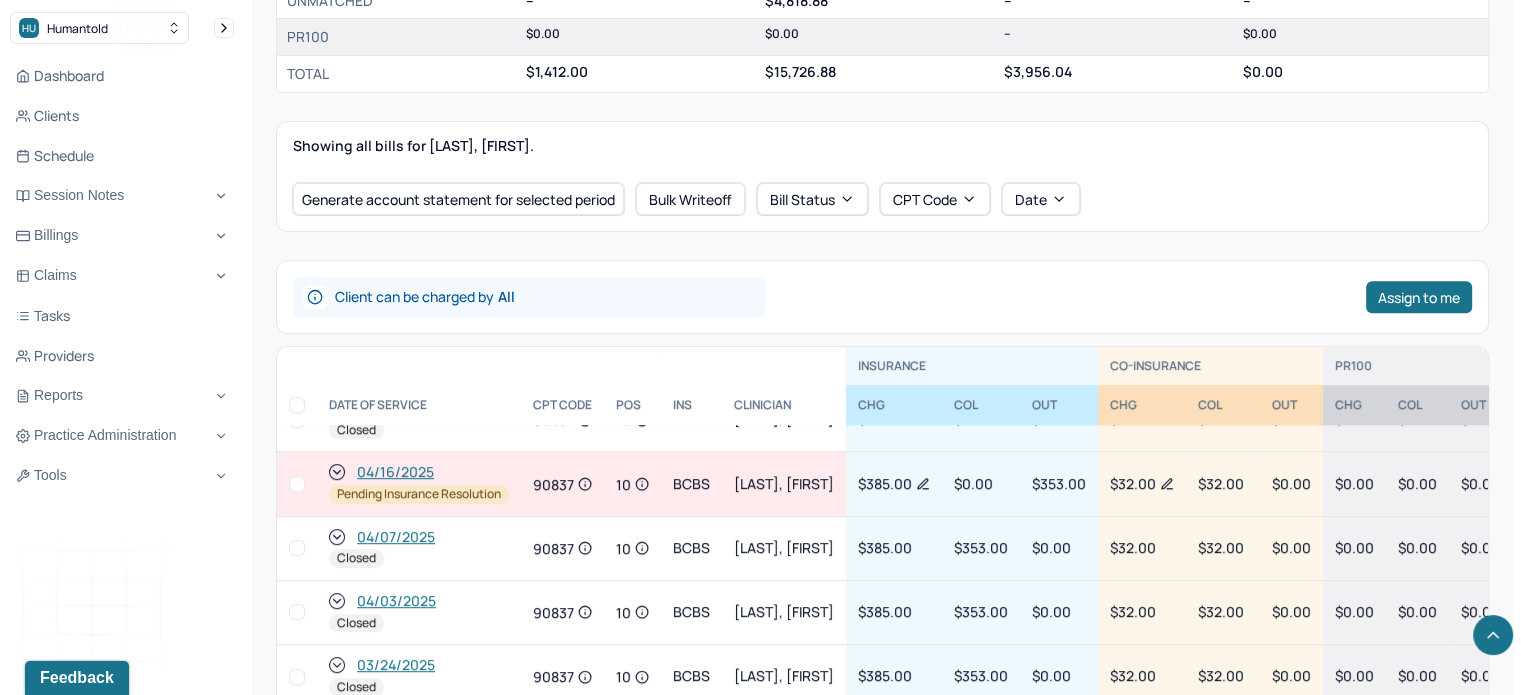 click on "04/16/2025" at bounding box center [395, 472] 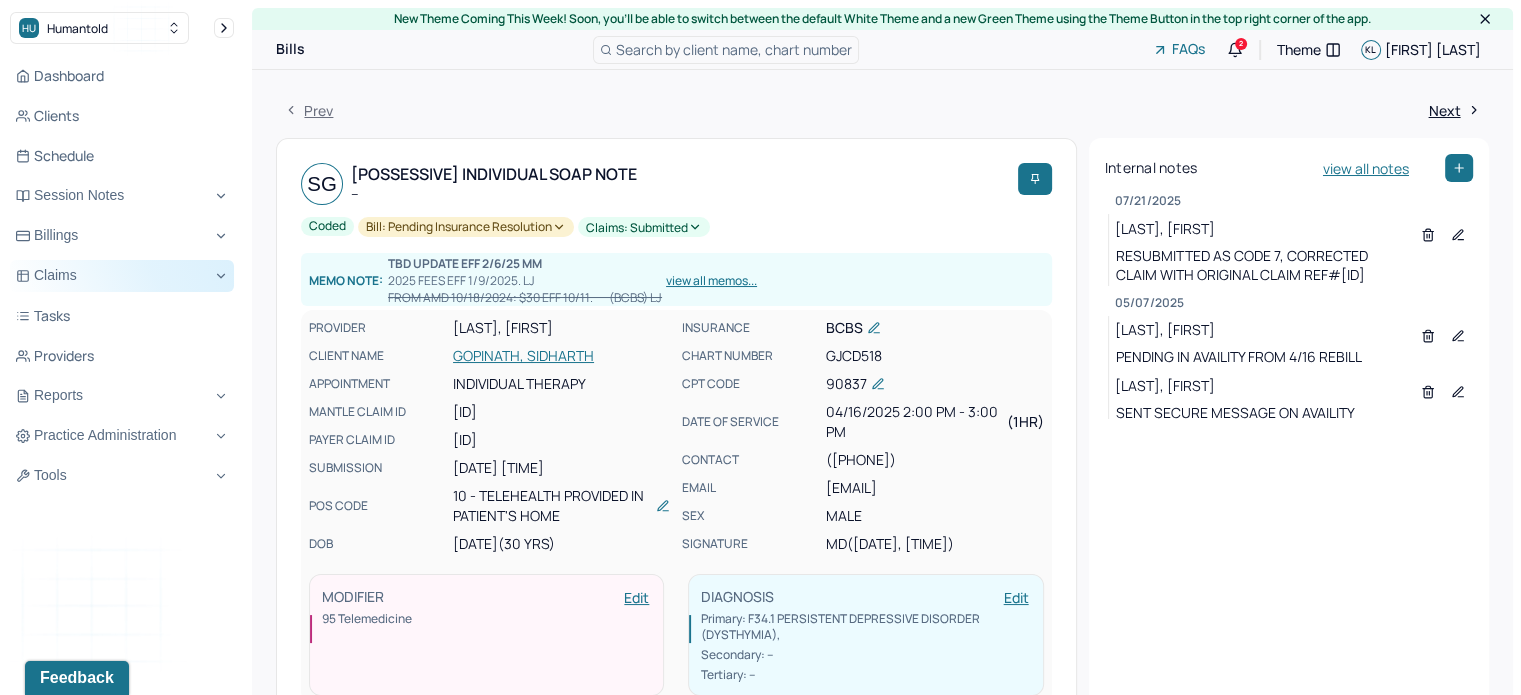 click on "Claims" at bounding box center [122, 276] 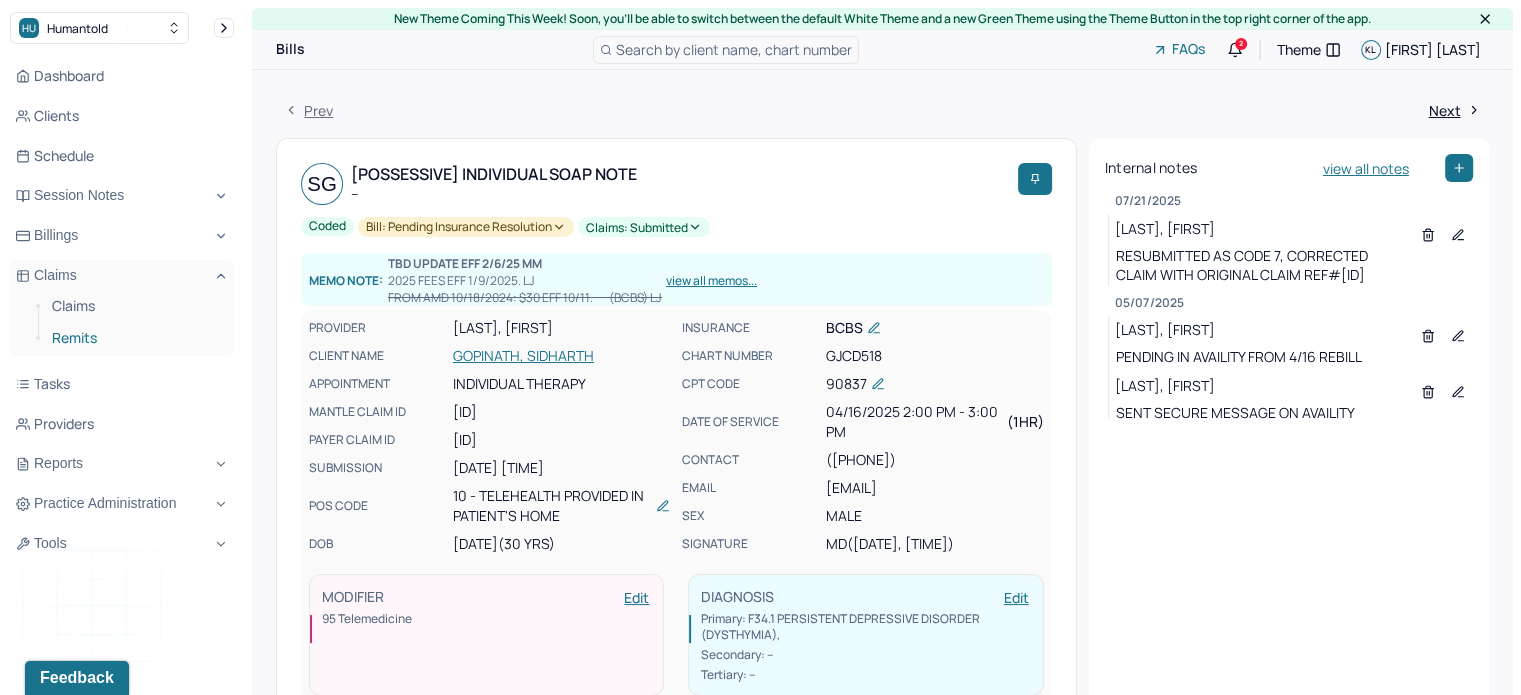 click on "Remits" at bounding box center [135, 338] 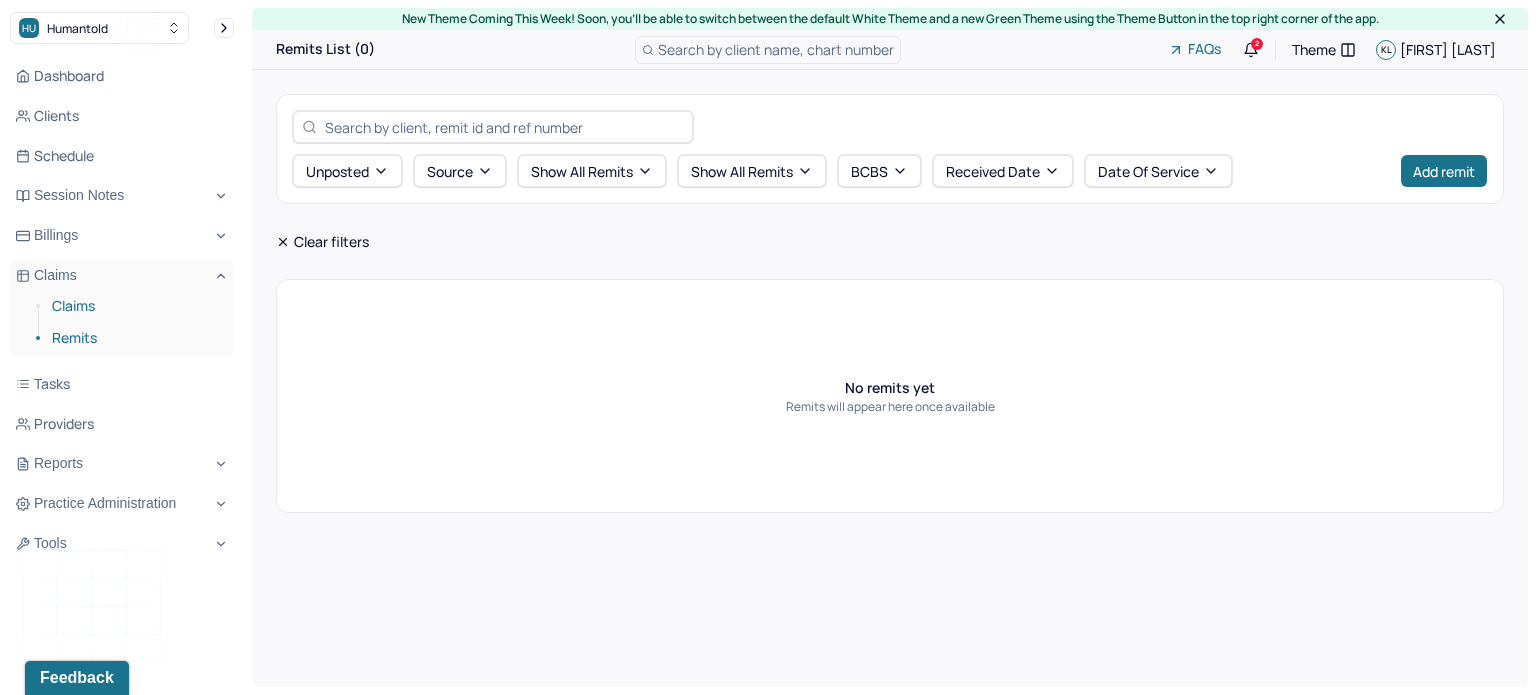 drag, startPoint x: 100, startPoint y: 303, endPoint x: 154, endPoint y: 303, distance: 54 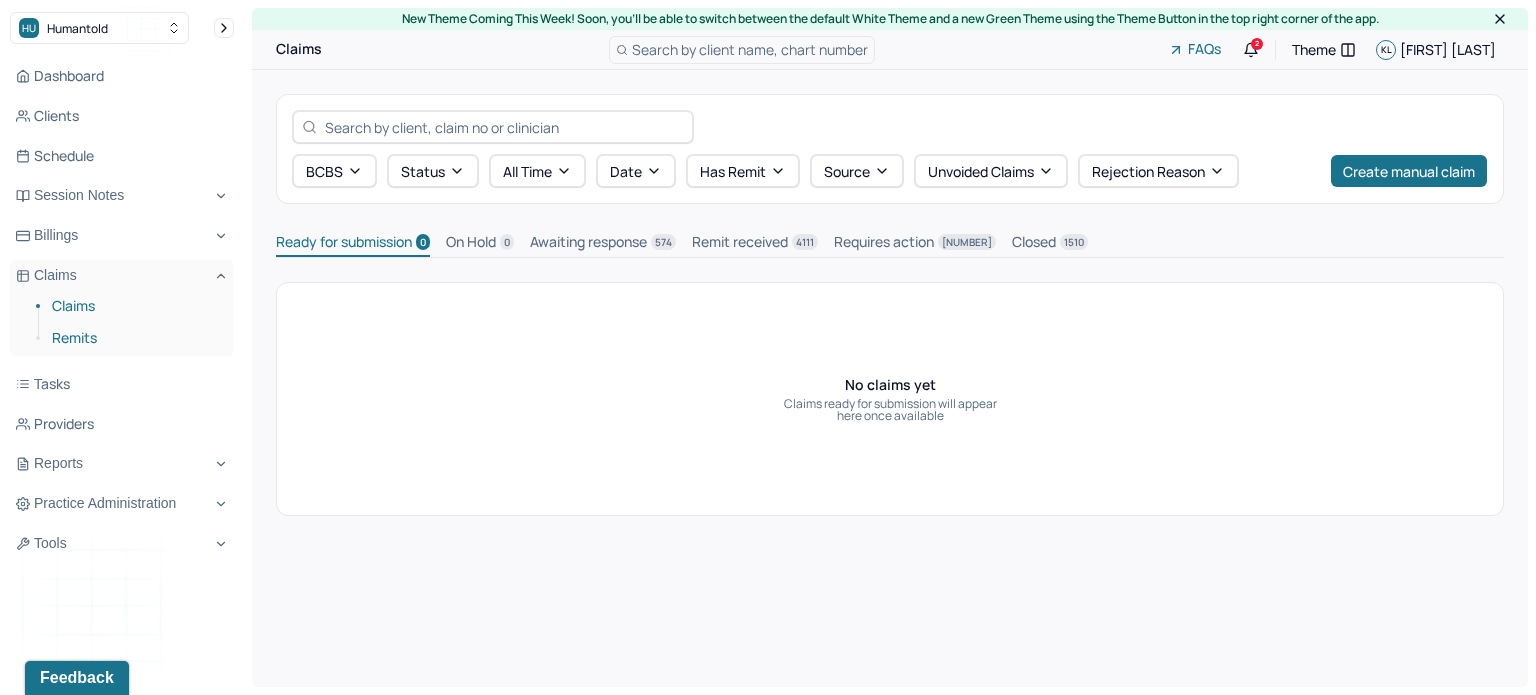 click on "Remits" at bounding box center (135, 338) 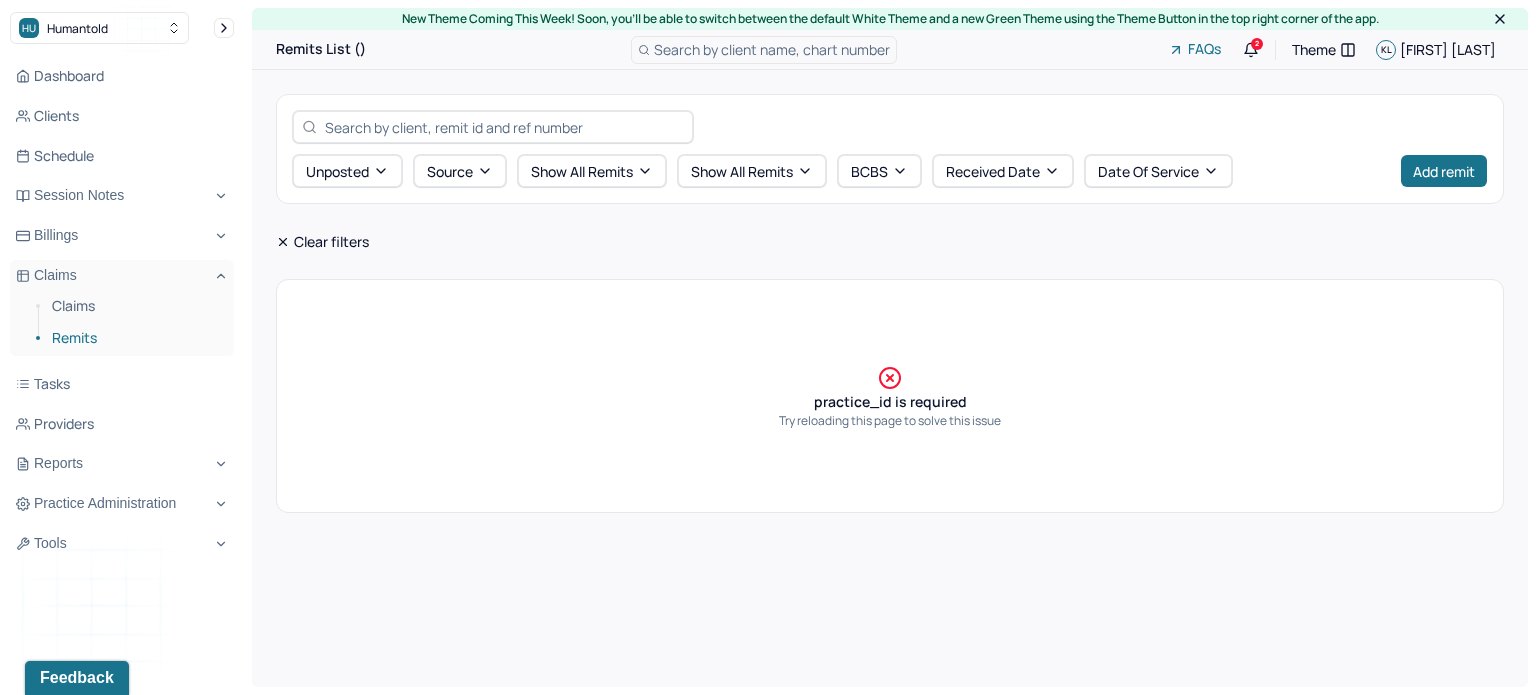 click on "Remits" at bounding box center [135, 338] 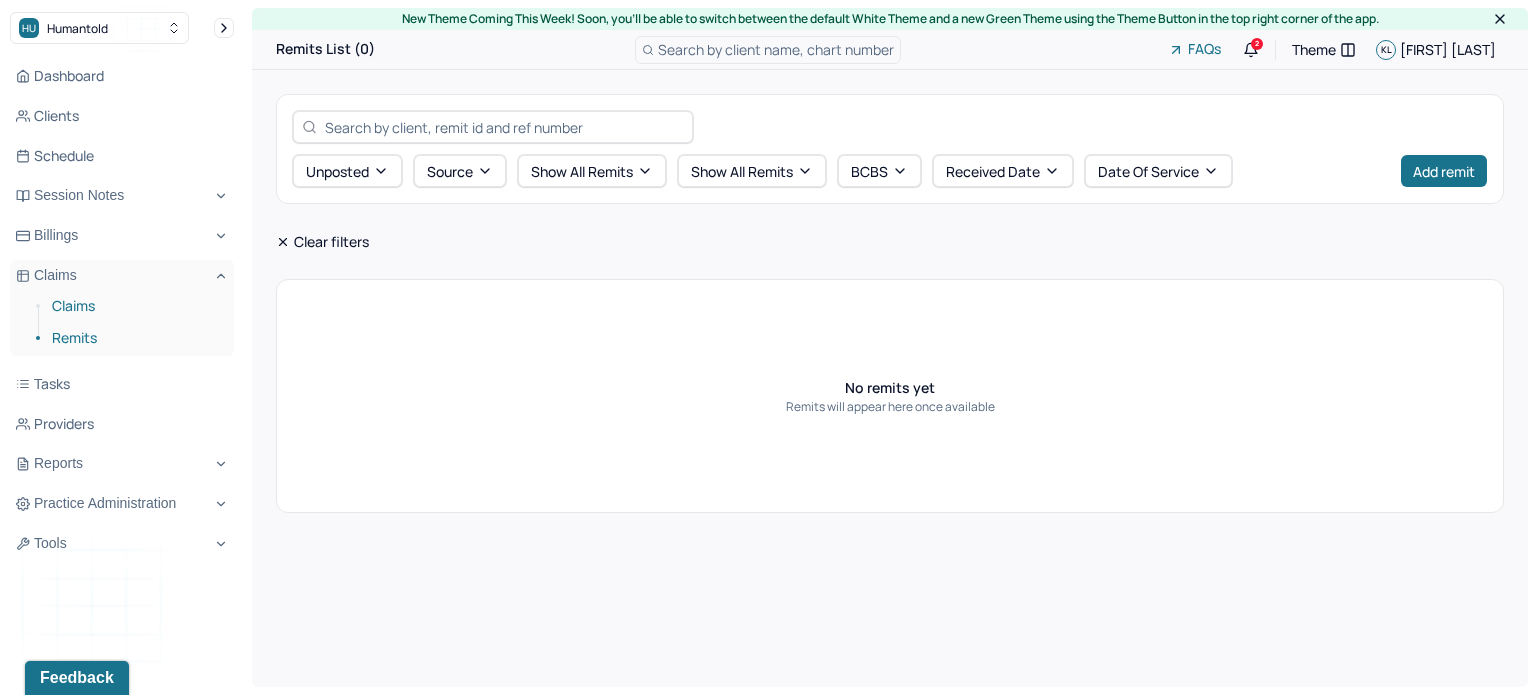 click on "Claims" at bounding box center [135, 306] 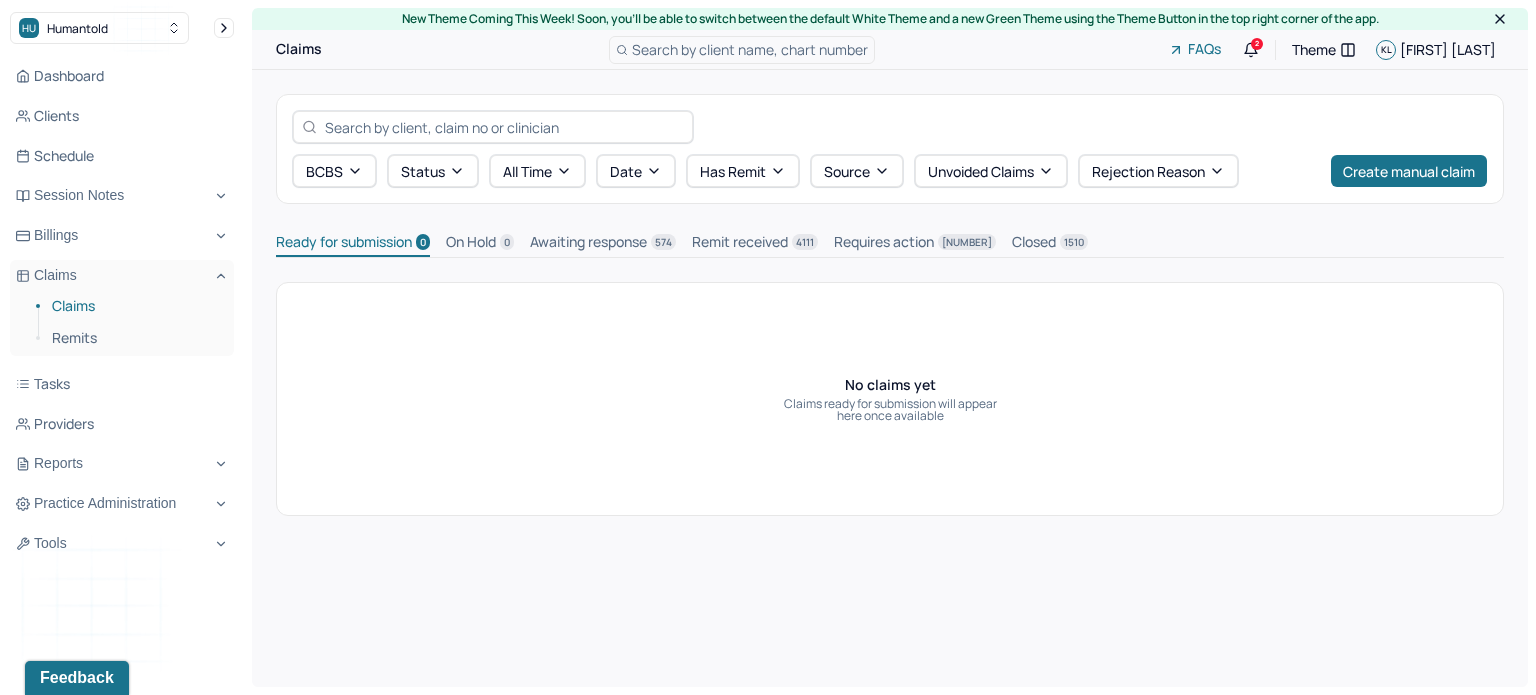 click on "Claims" at bounding box center (135, 306) 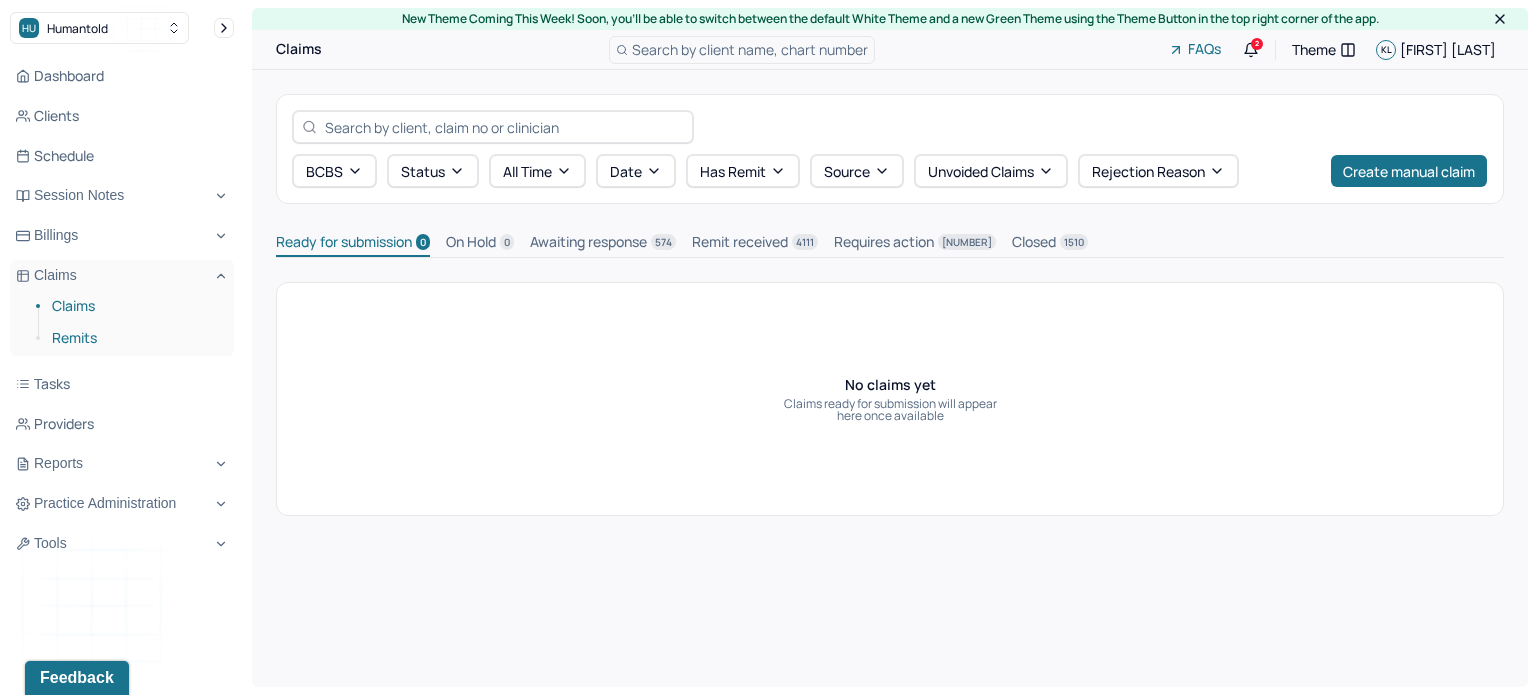 click on "Remits" at bounding box center (135, 338) 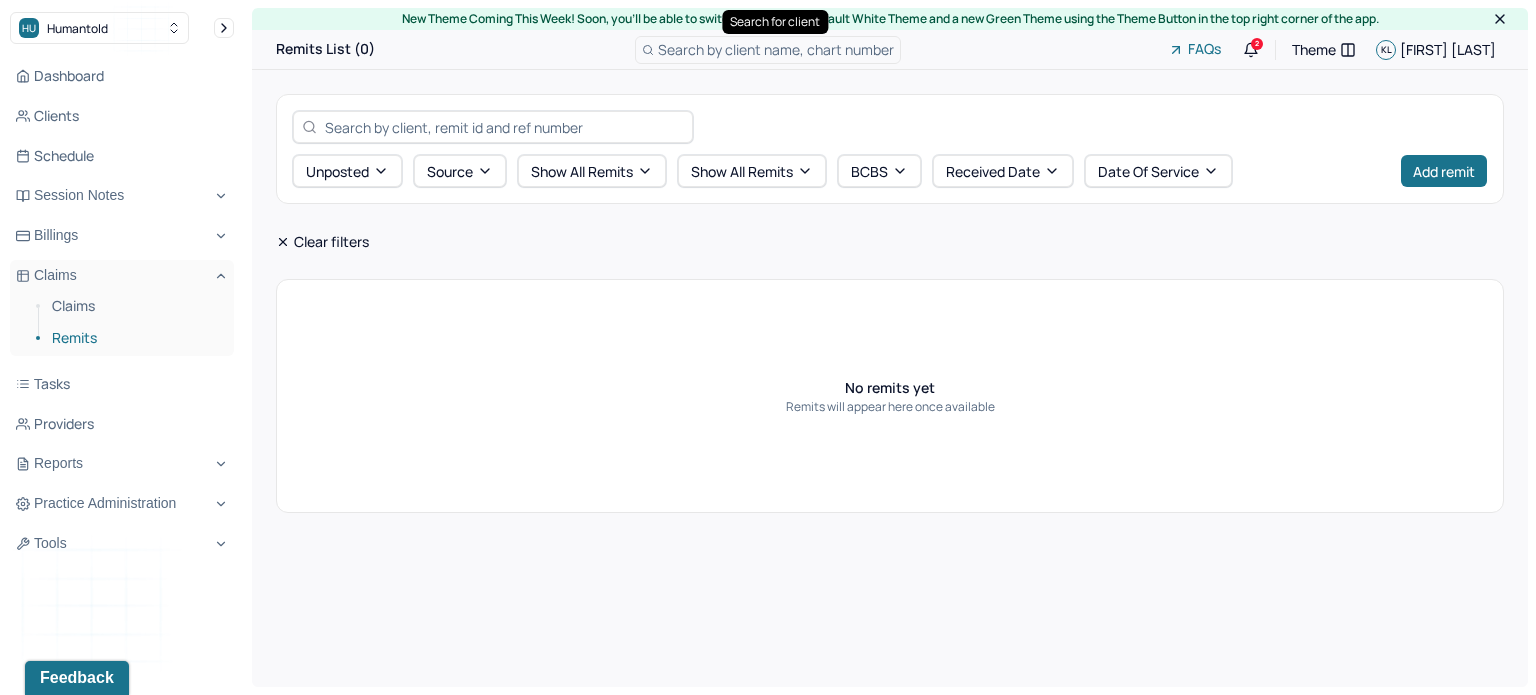 click on "Search by client name, chart number" at bounding box center [776, 49] 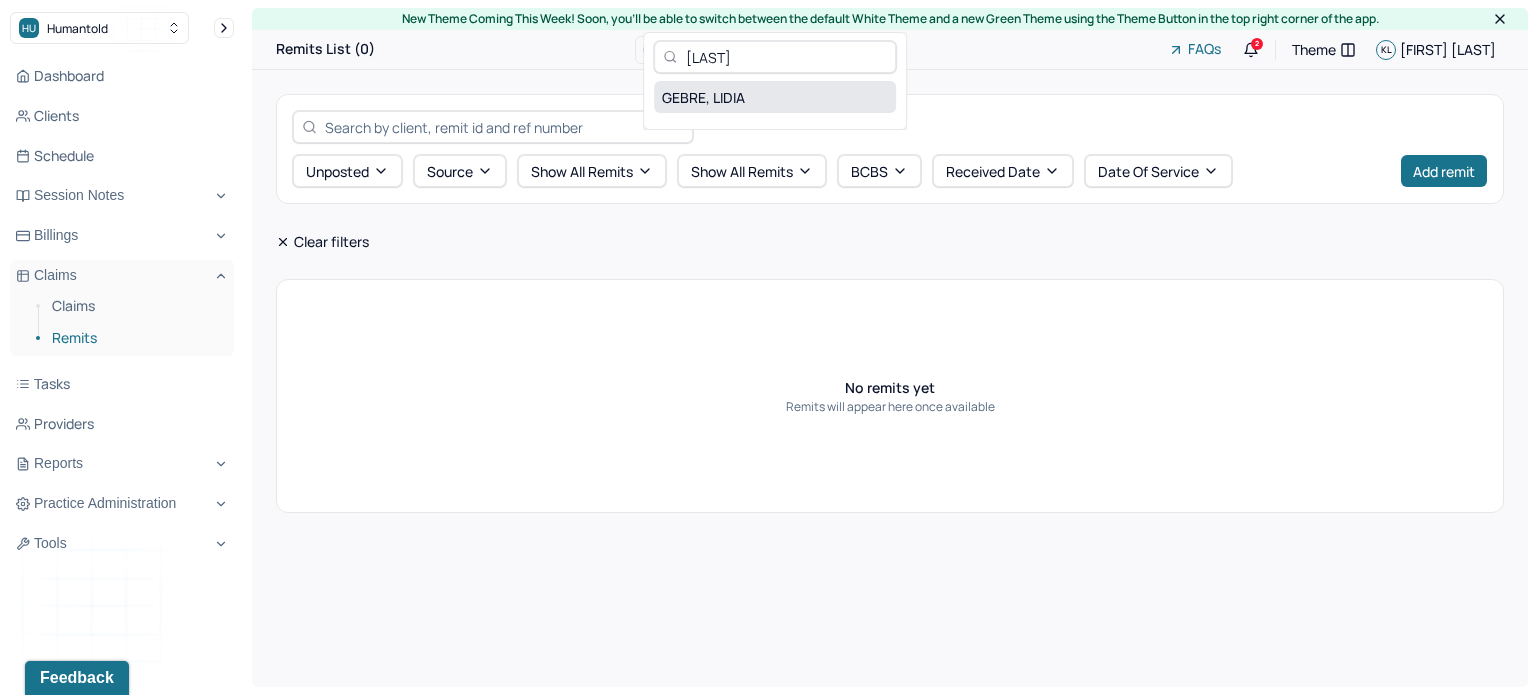 type on "[LAST]" 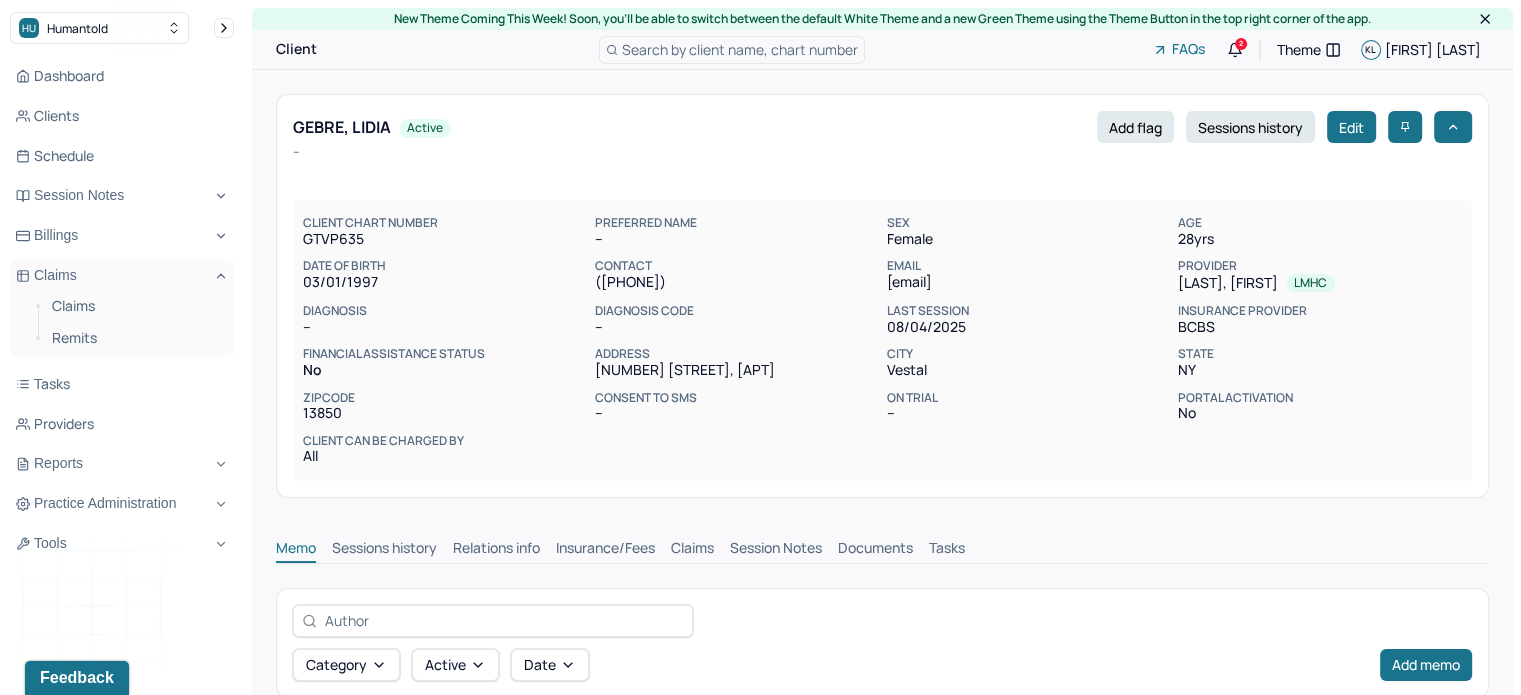 click on "Claims" at bounding box center [692, 550] 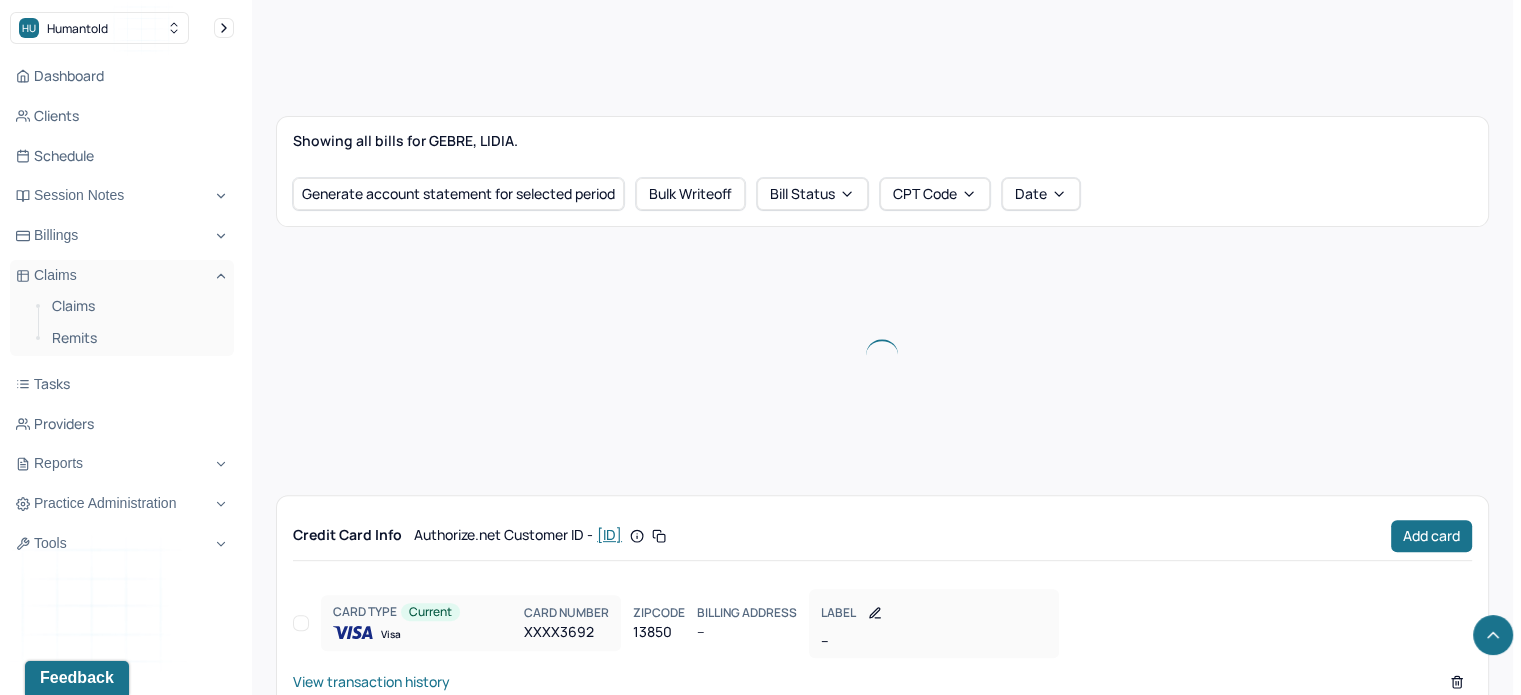 scroll, scrollTop: 704, scrollLeft: 0, axis: vertical 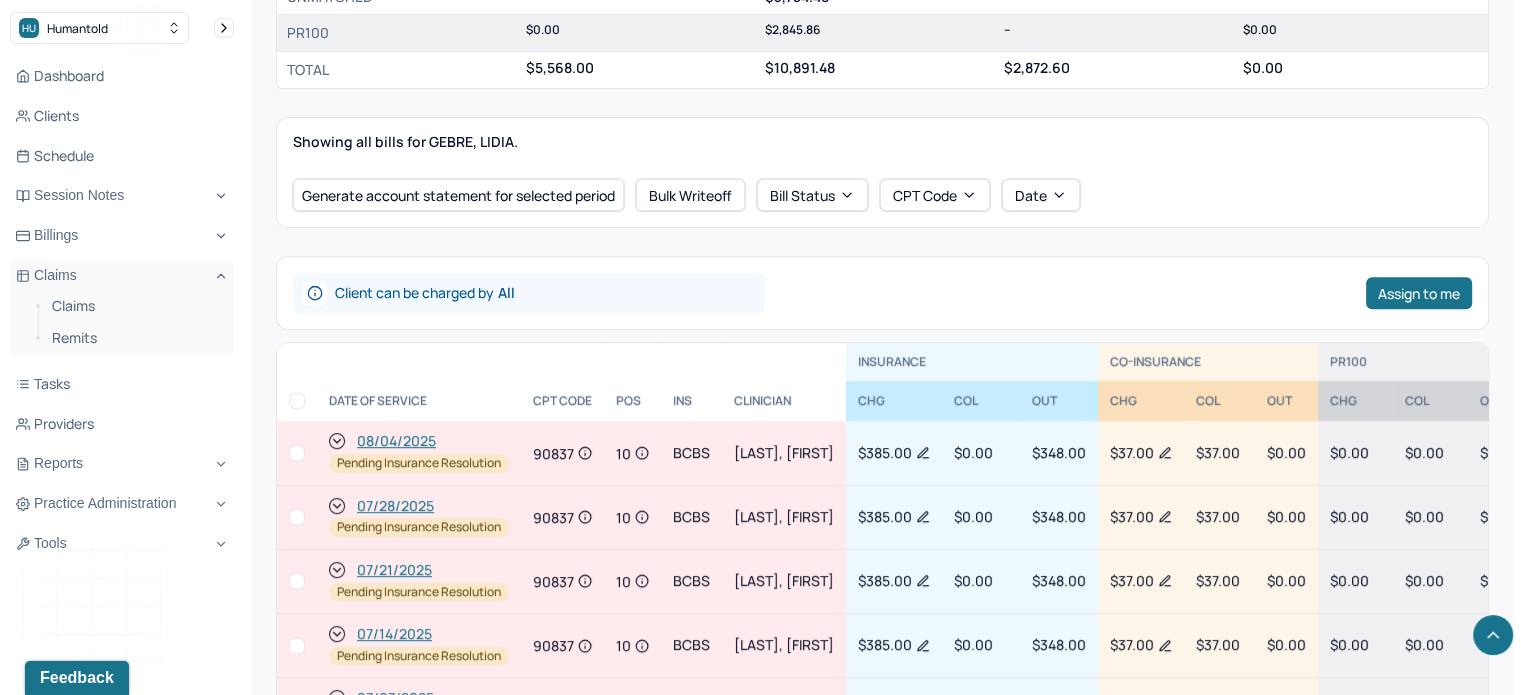 click on "07/21/2025" at bounding box center [394, 570] 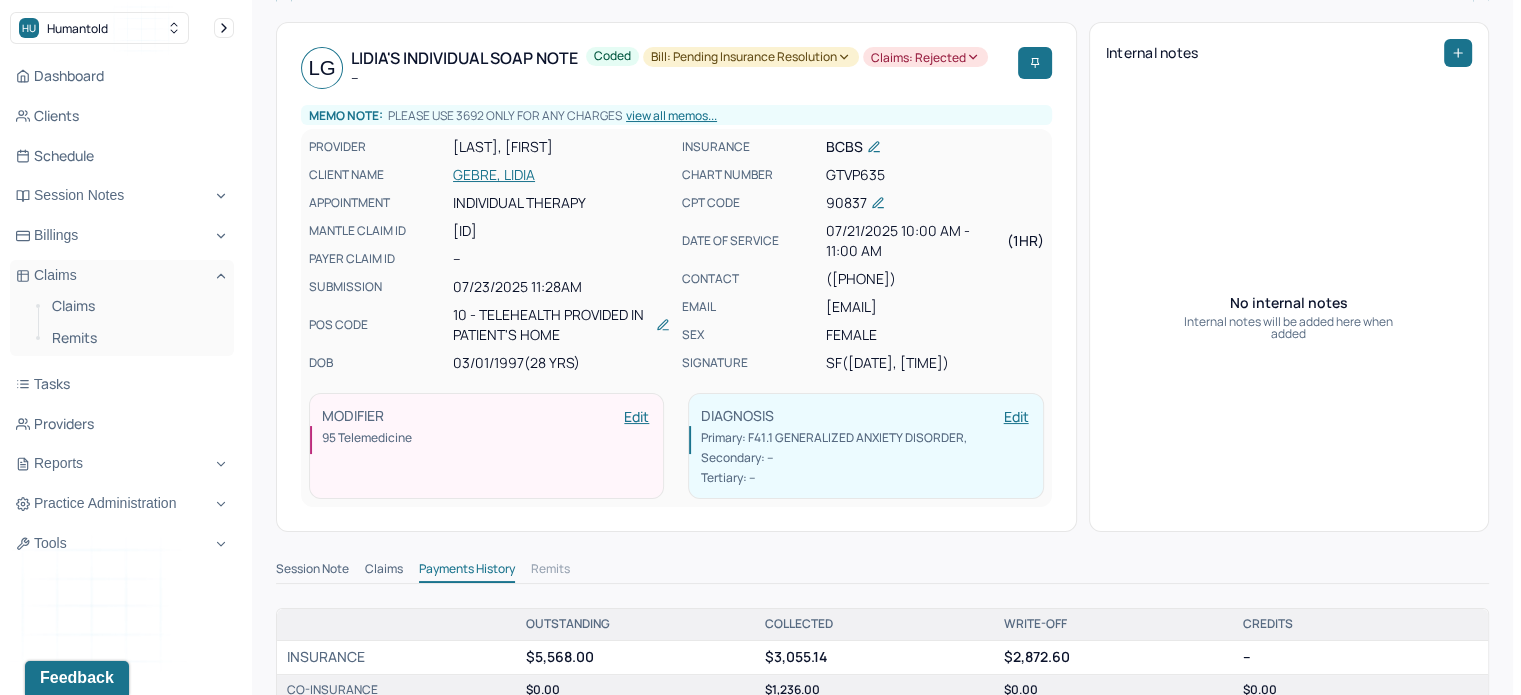 scroll, scrollTop: 200, scrollLeft: 0, axis: vertical 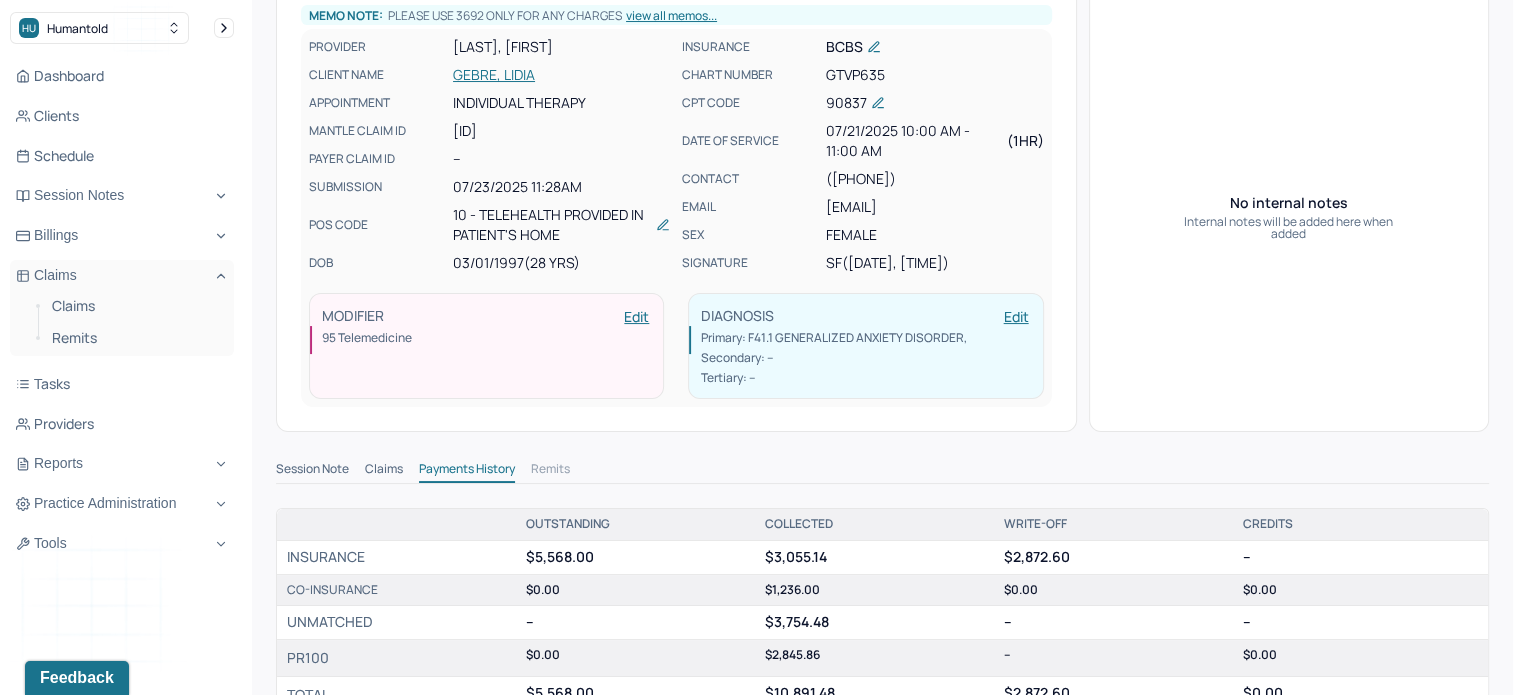 click on "Session Note Claims Payments History Remits" at bounding box center (882, 484) 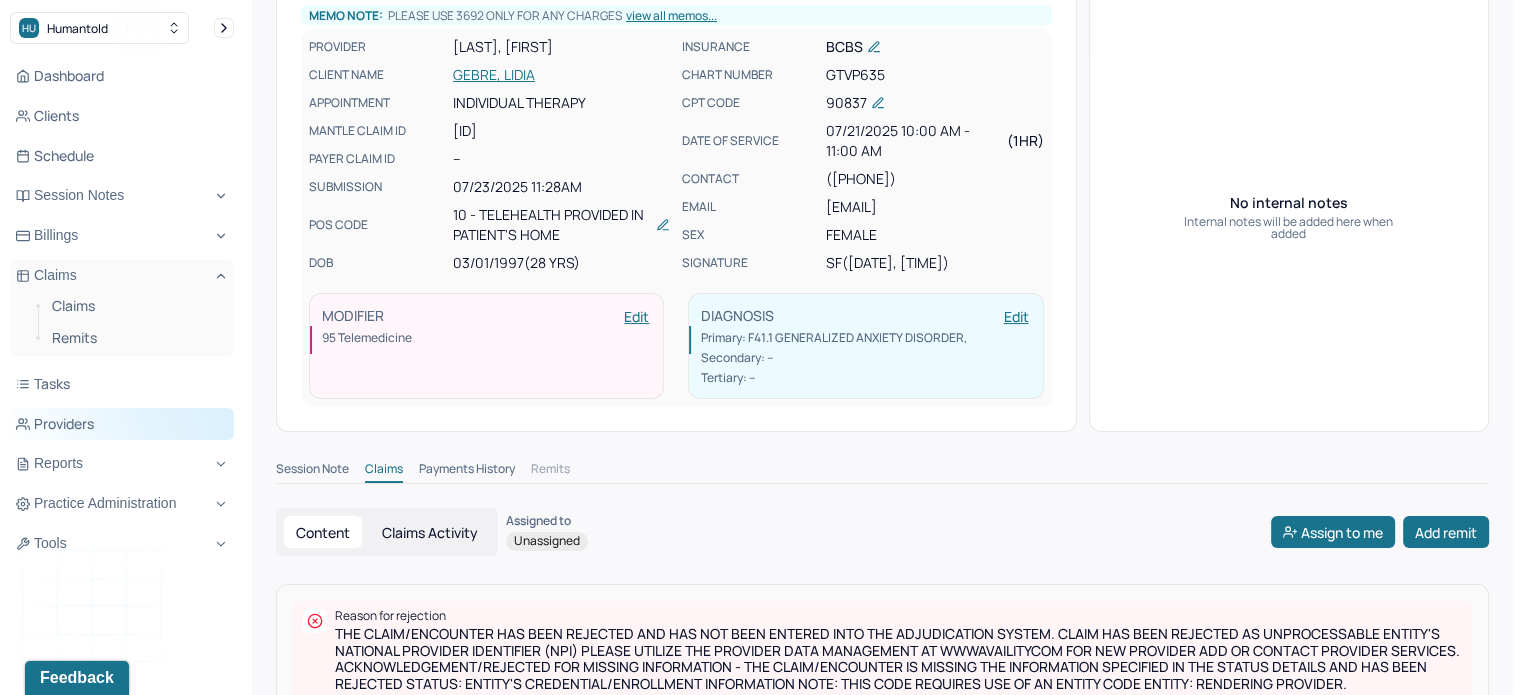 scroll, scrollTop: 216, scrollLeft: 0, axis: vertical 